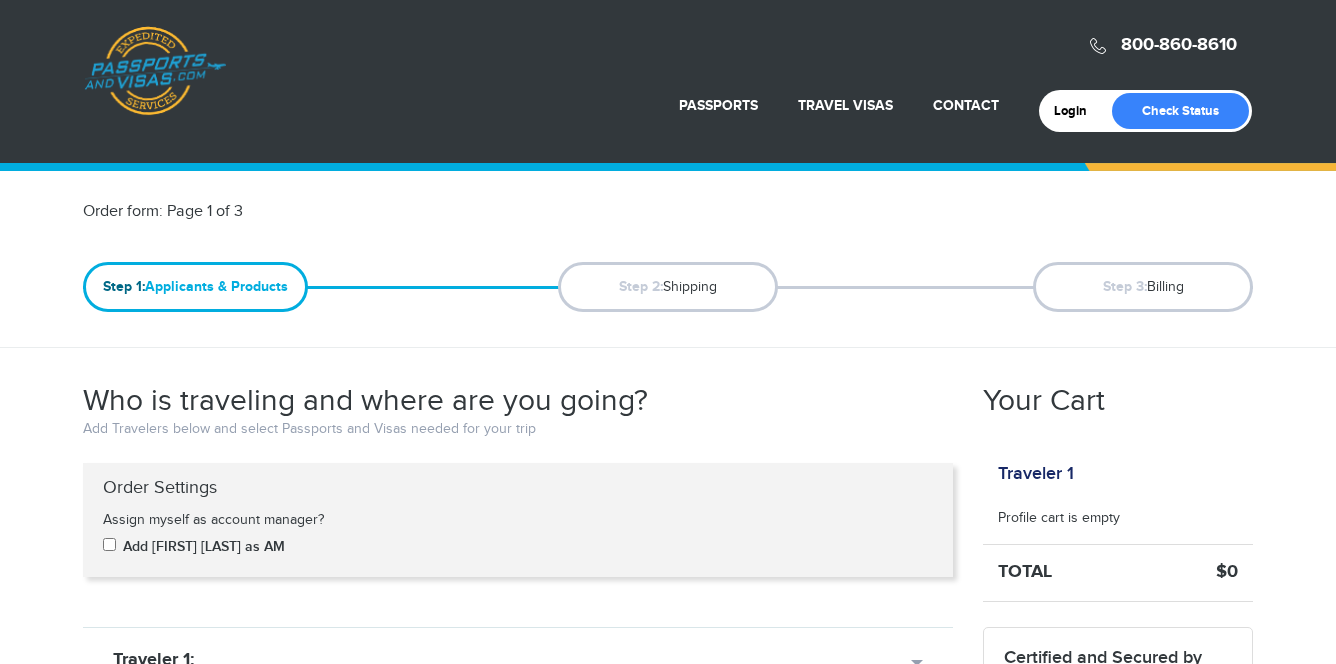 scroll, scrollTop: 427, scrollLeft: 0, axis: vertical 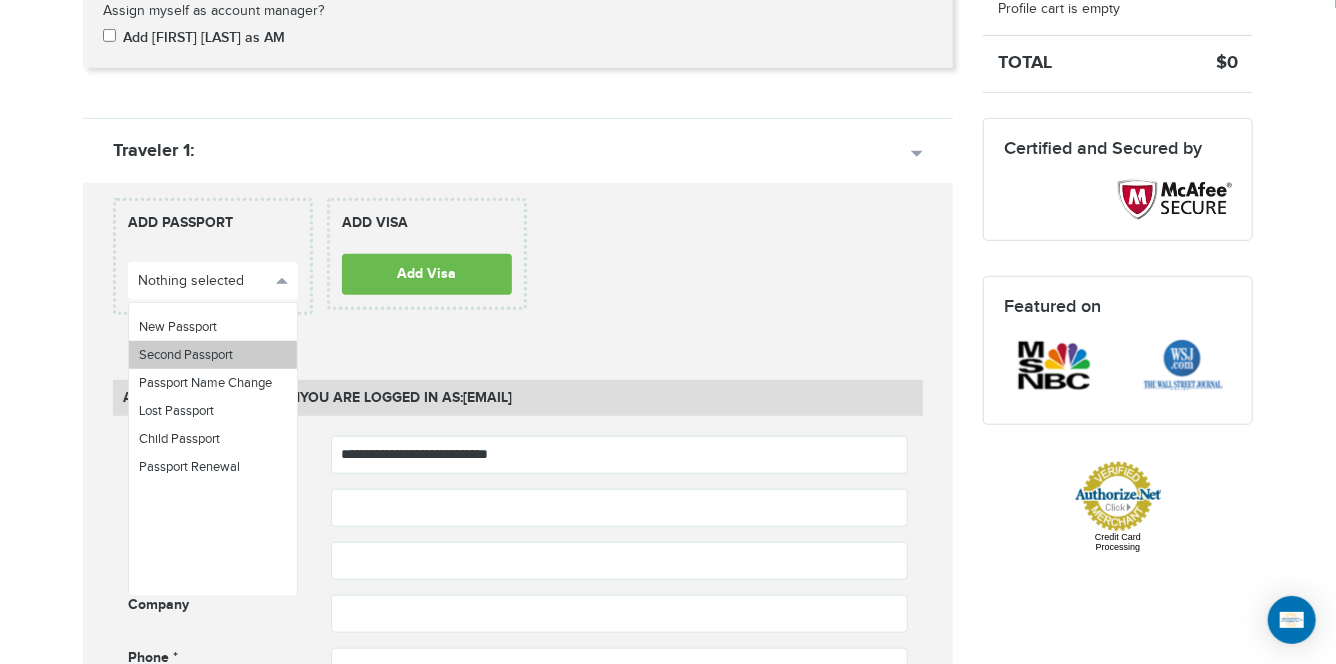 click on "Second Passport" at bounding box center (186, 355) 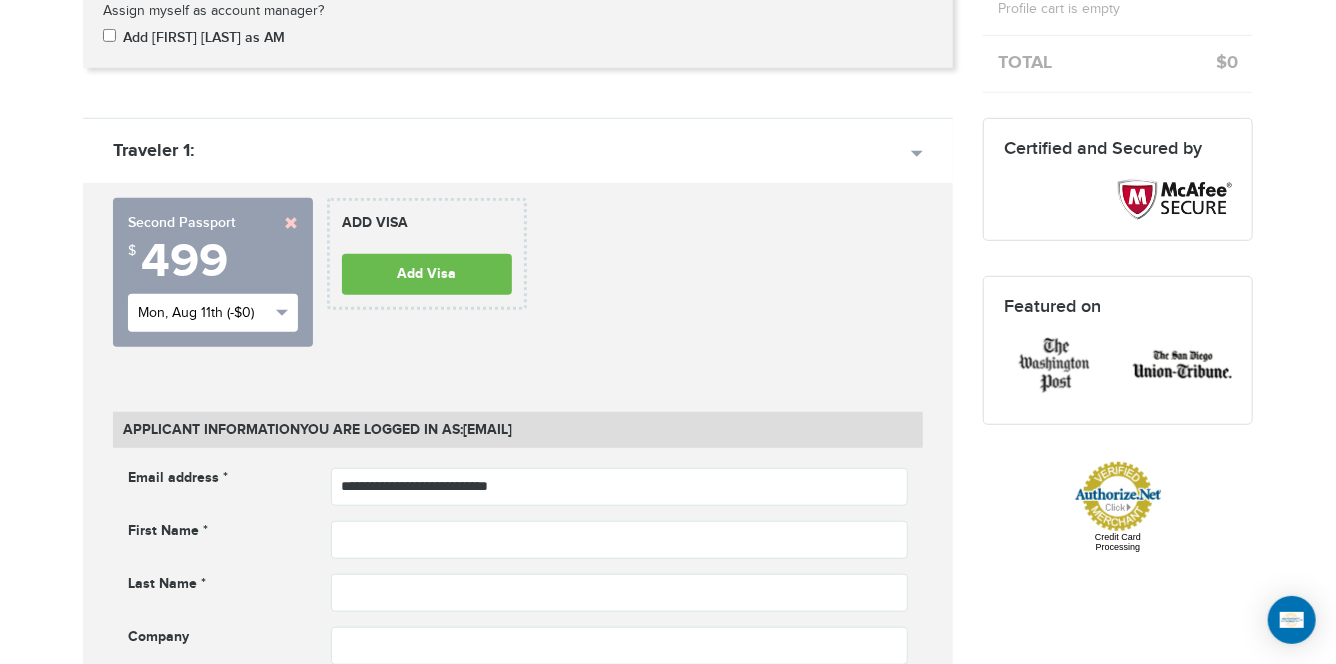 click on "Mon, Aug 11th (-$0)" at bounding box center (204, 313) 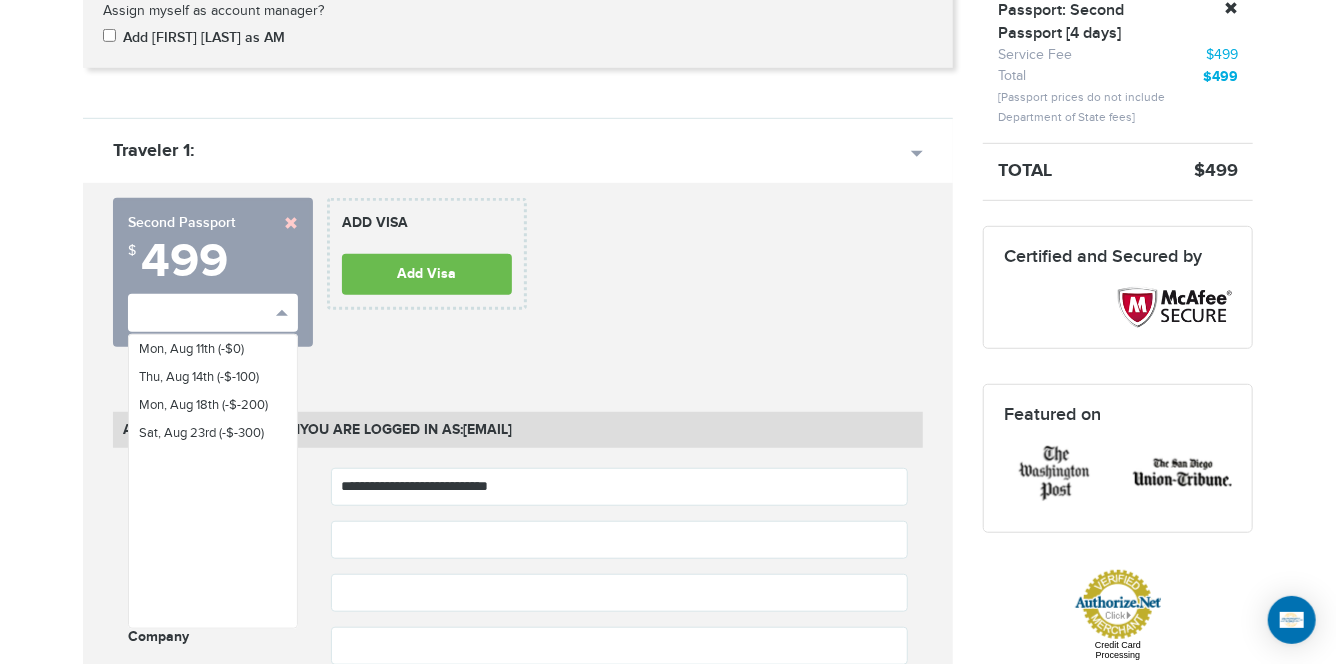 drag, startPoint x: 484, startPoint y: 352, endPoint x: 489, endPoint y: 317, distance: 35.35534 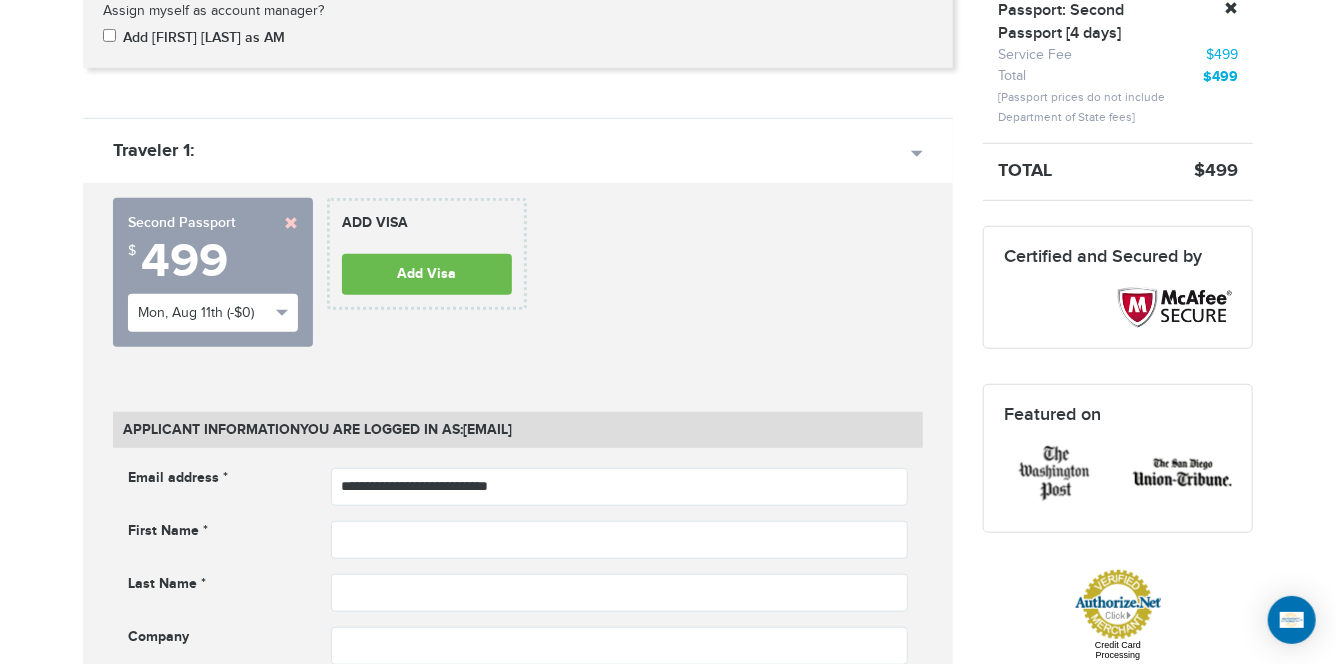 click on "**********" at bounding box center [320, 280] 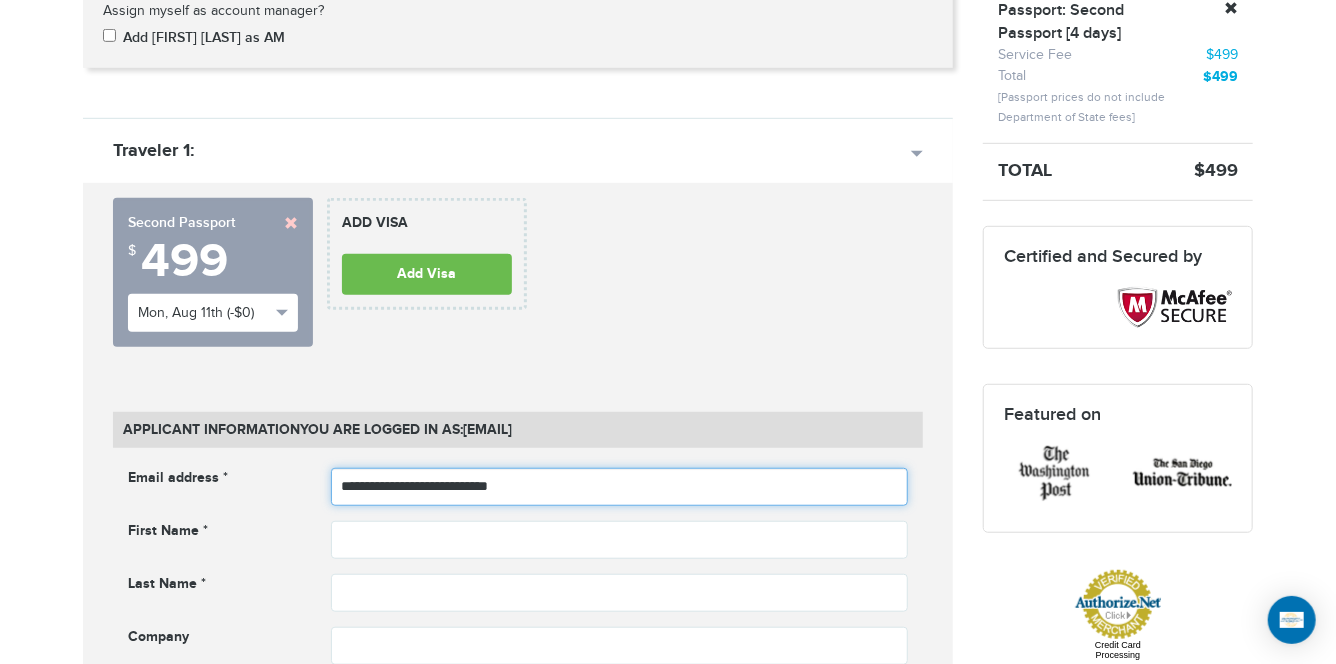 click on "**********" at bounding box center [620, 487] 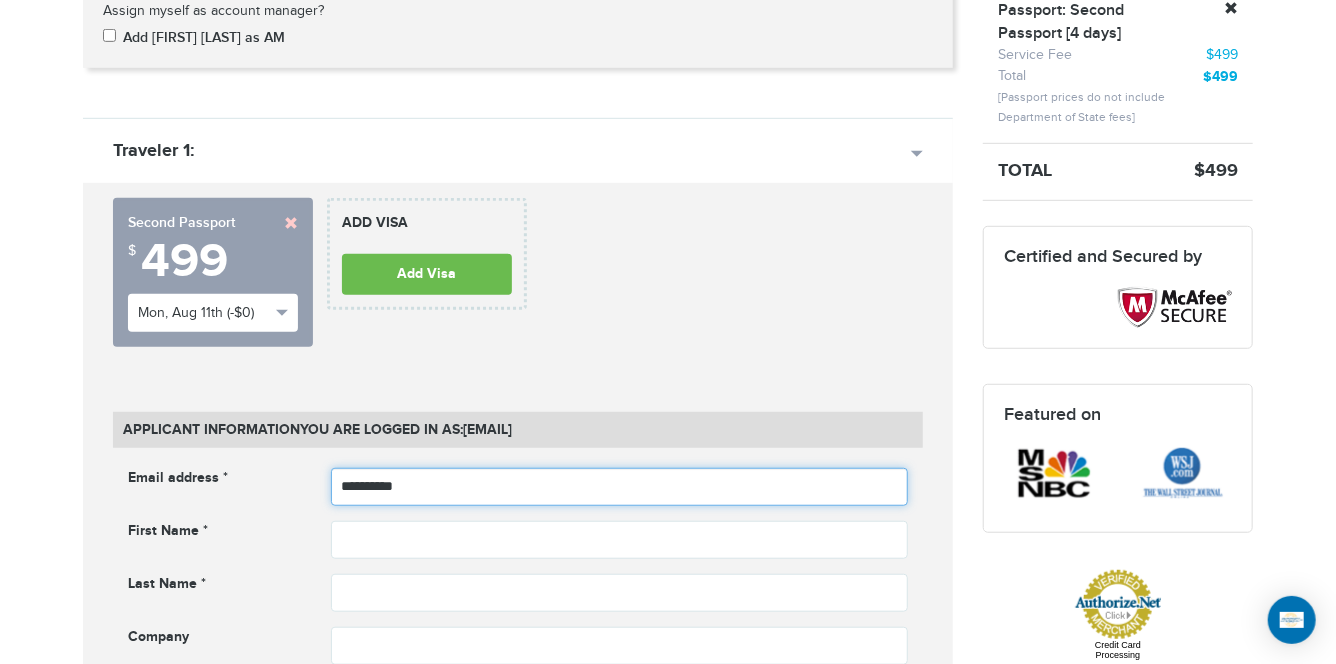 type on "**********" 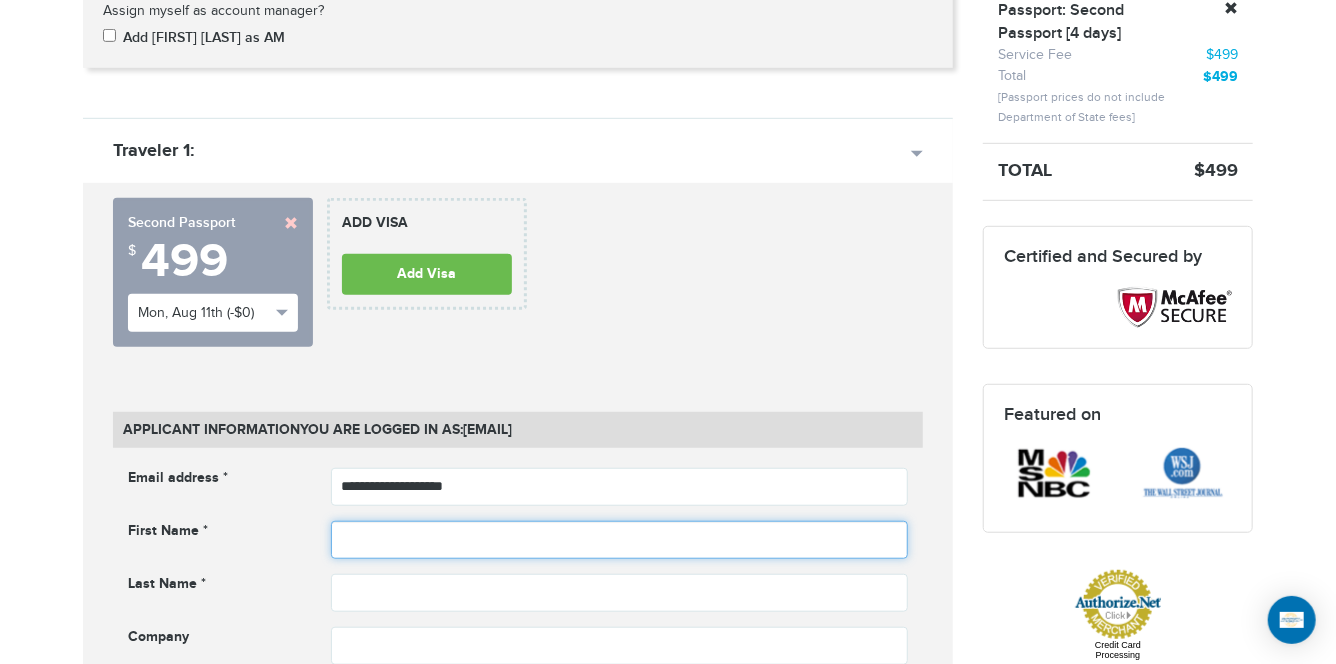 click at bounding box center [620, 540] 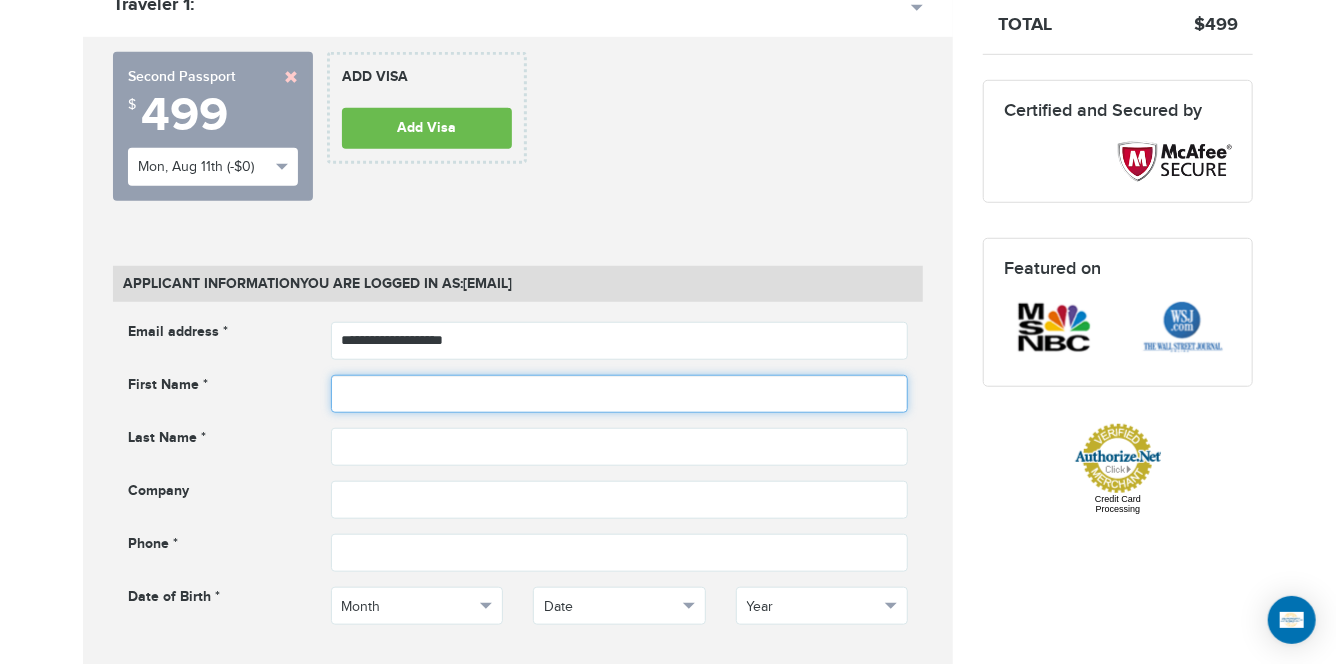 scroll, scrollTop: 679, scrollLeft: 0, axis: vertical 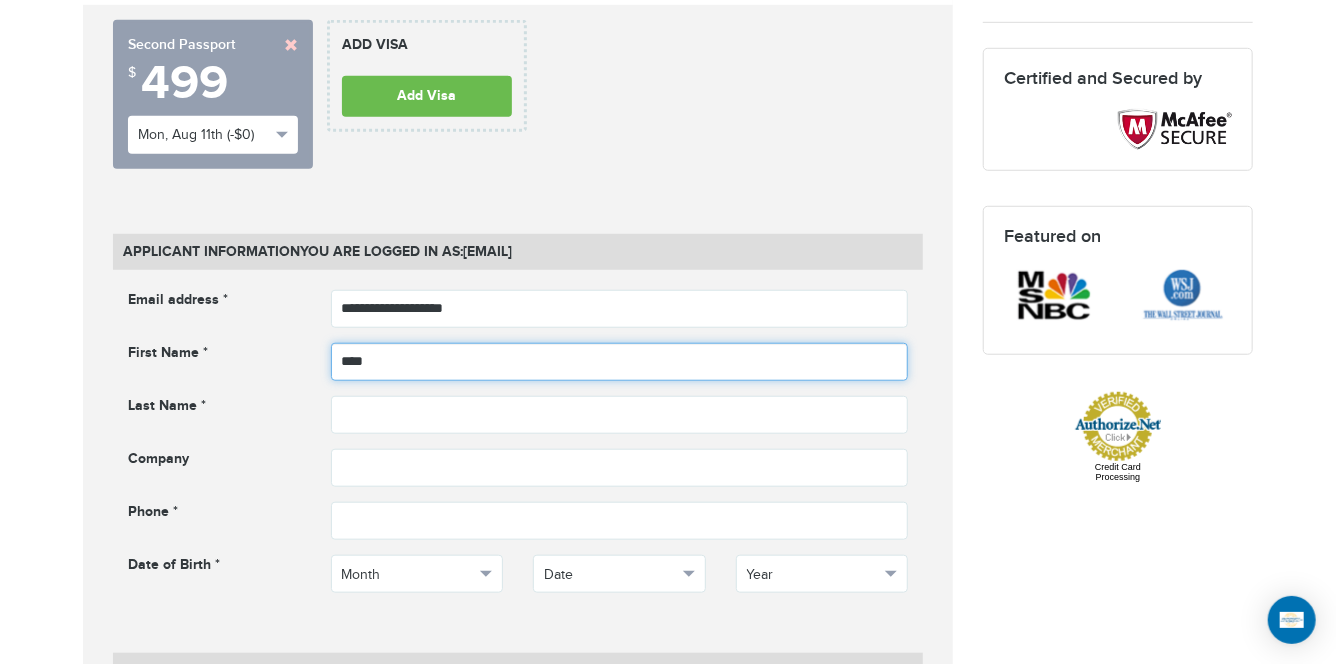 type on "**********" 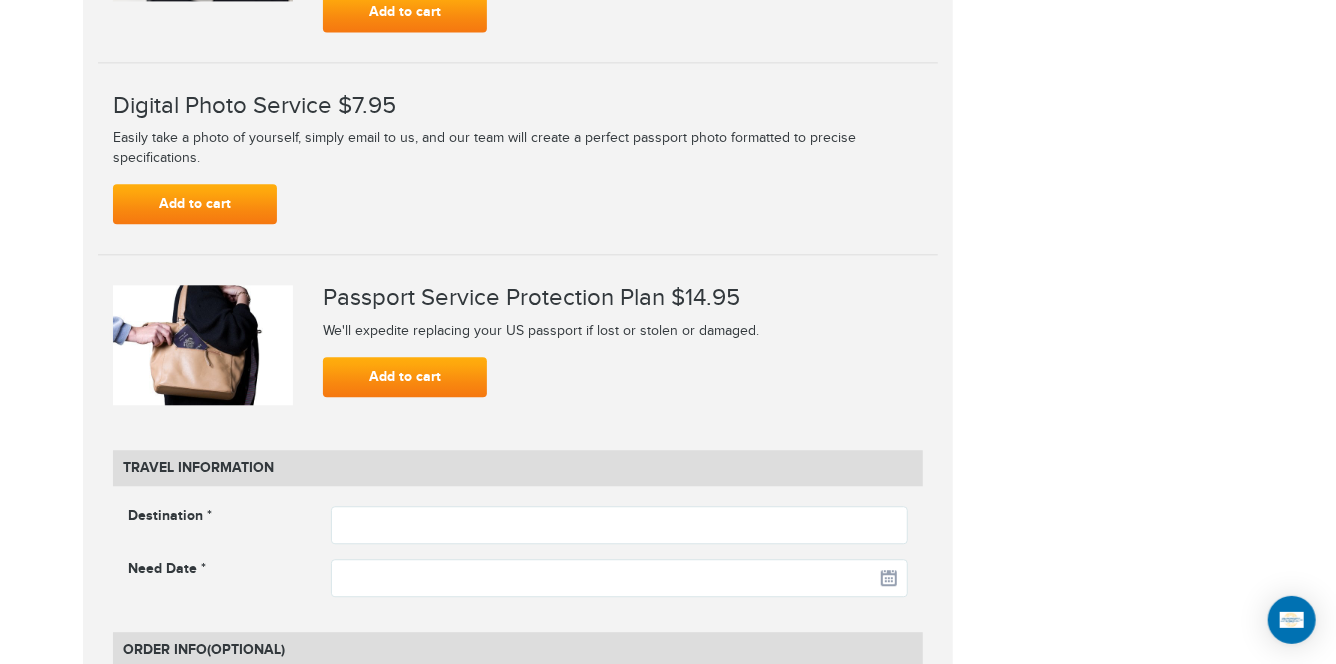 scroll, scrollTop: 2424, scrollLeft: 0, axis: vertical 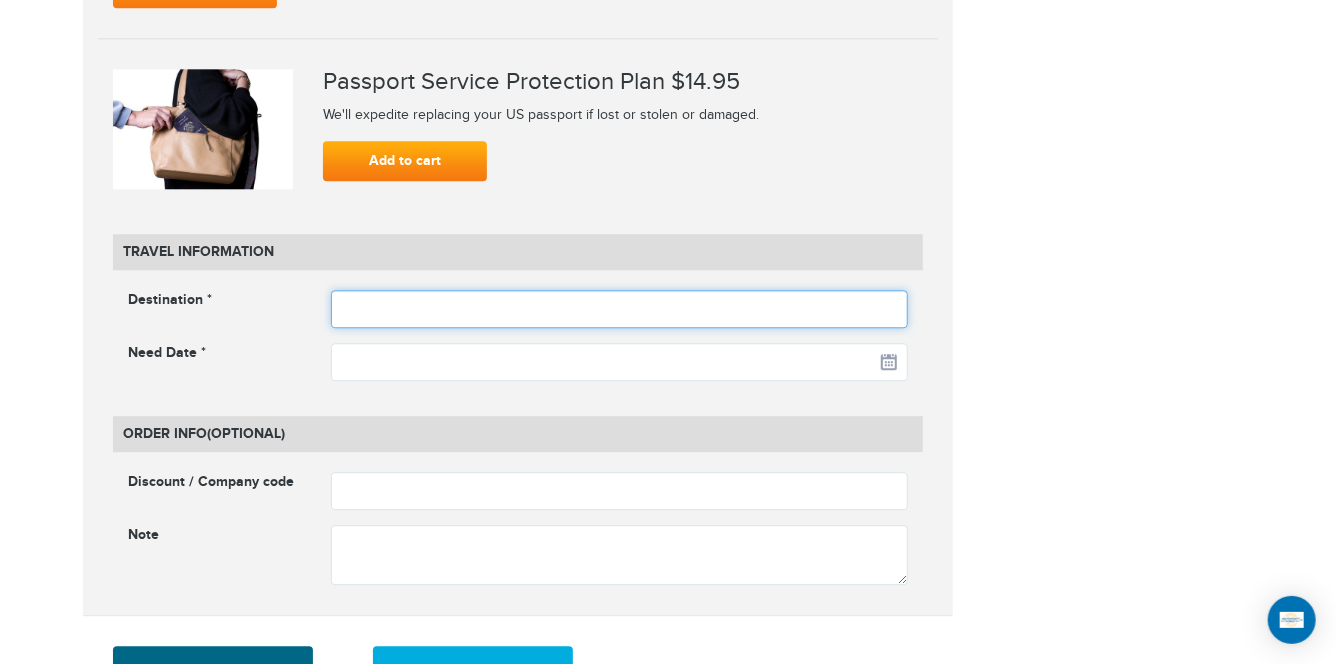 click at bounding box center [620, 309] 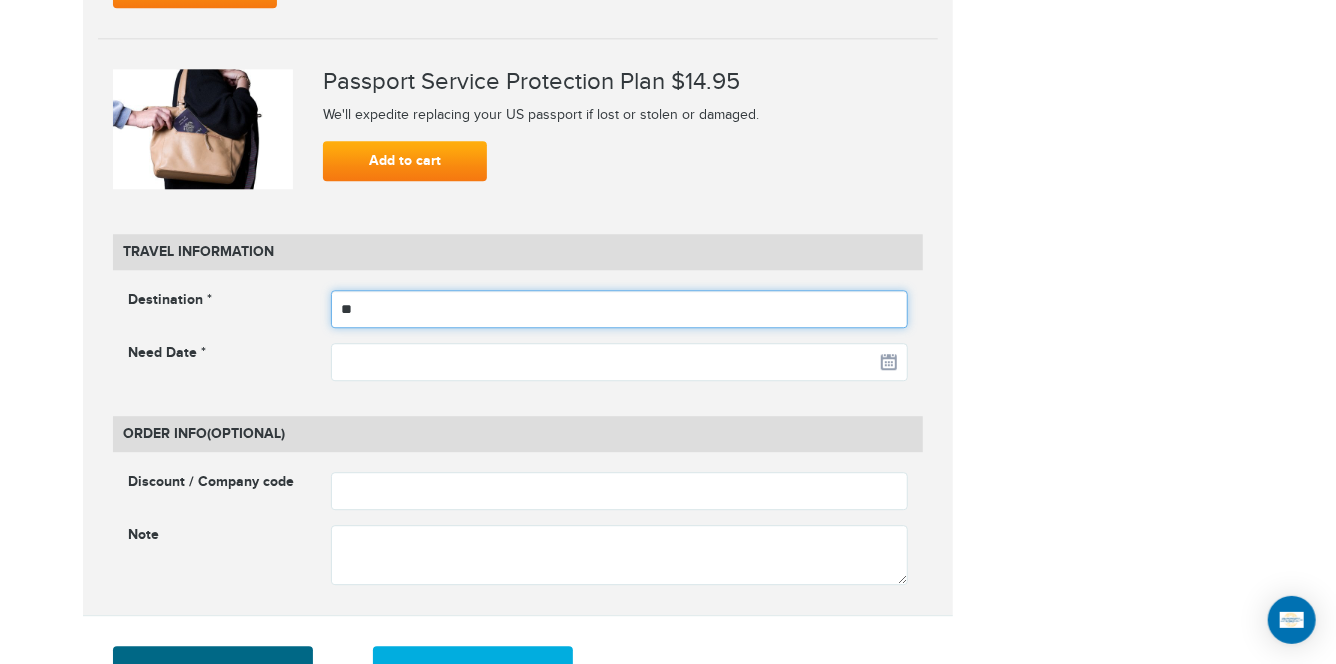 type on "******" 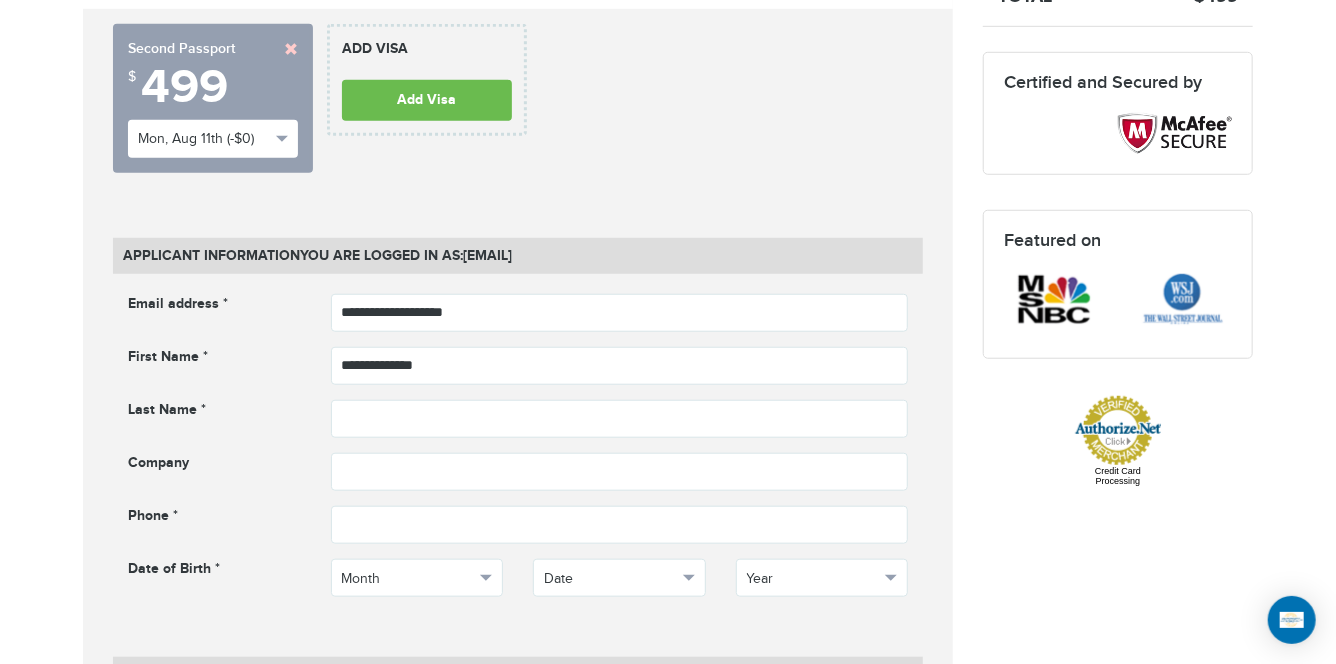 scroll, scrollTop: 712, scrollLeft: 0, axis: vertical 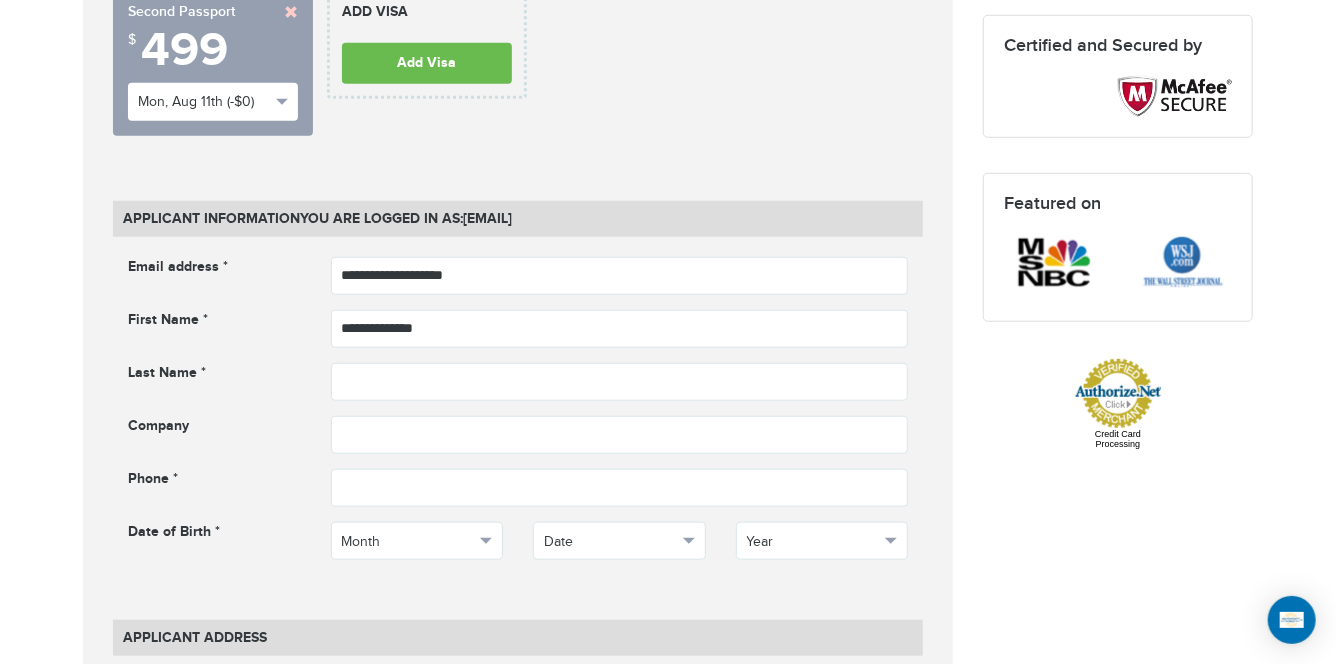 click on "**********" at bounding box center [518, 1246] 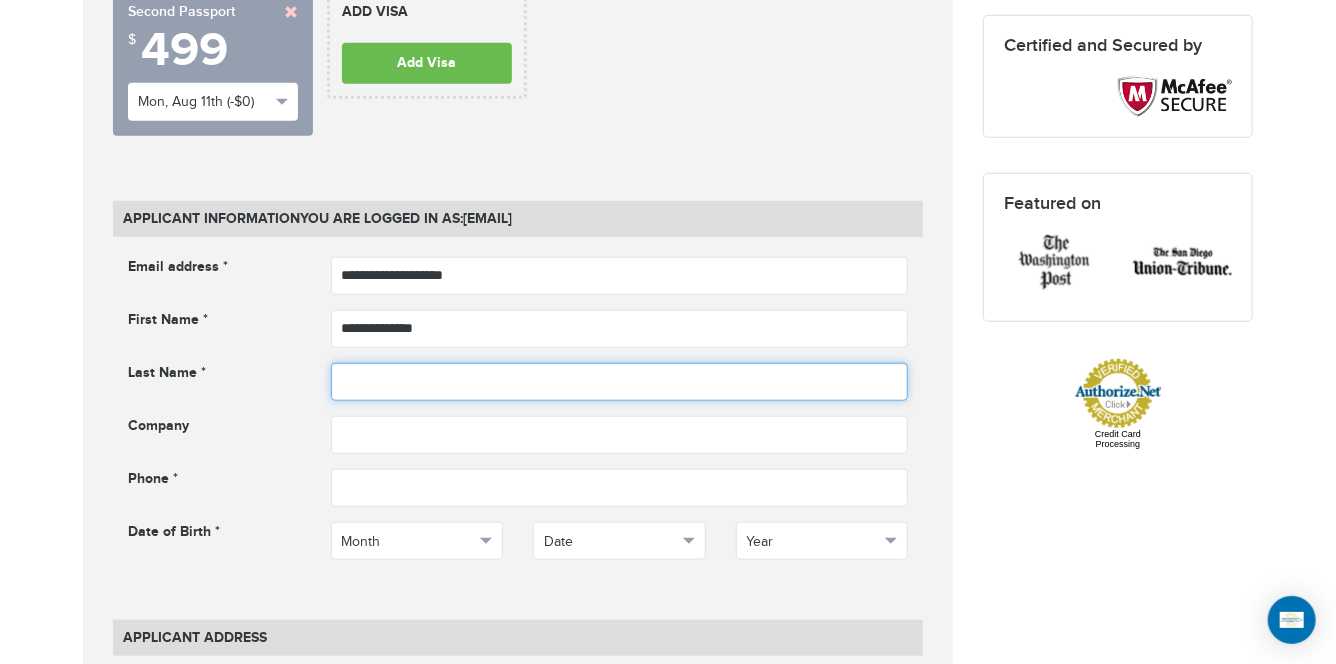 click at bounding box center [620, 382] 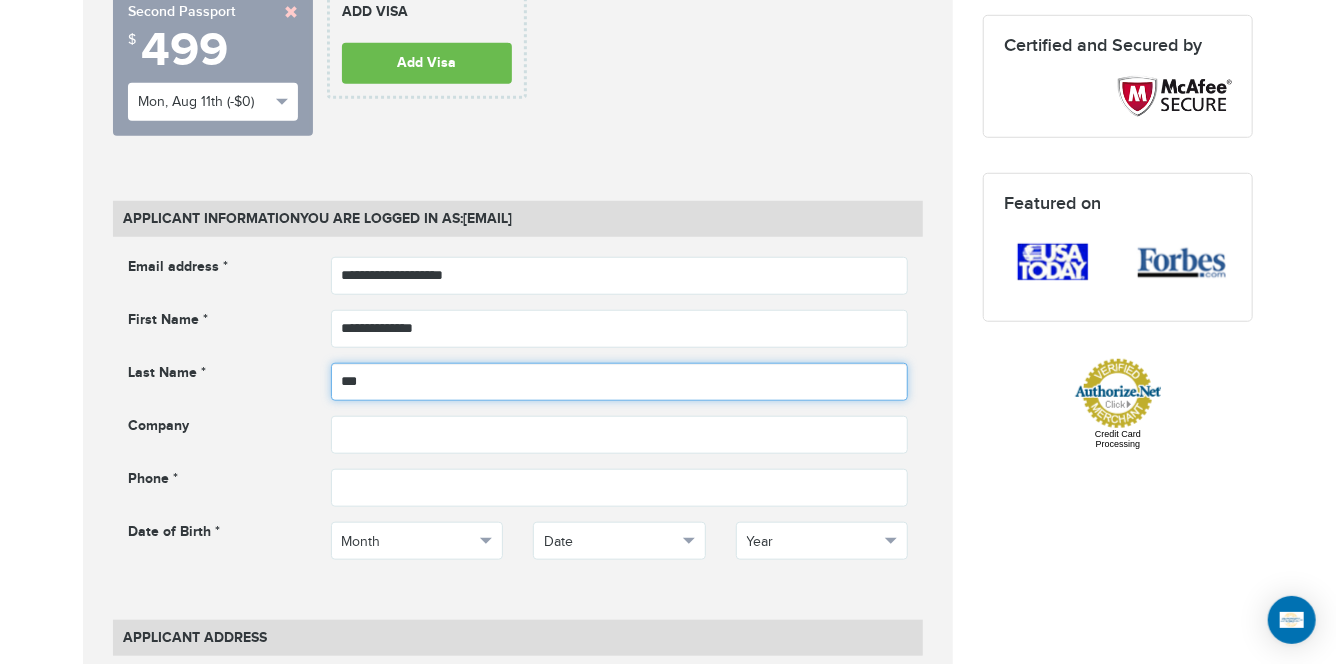 type on "*********" 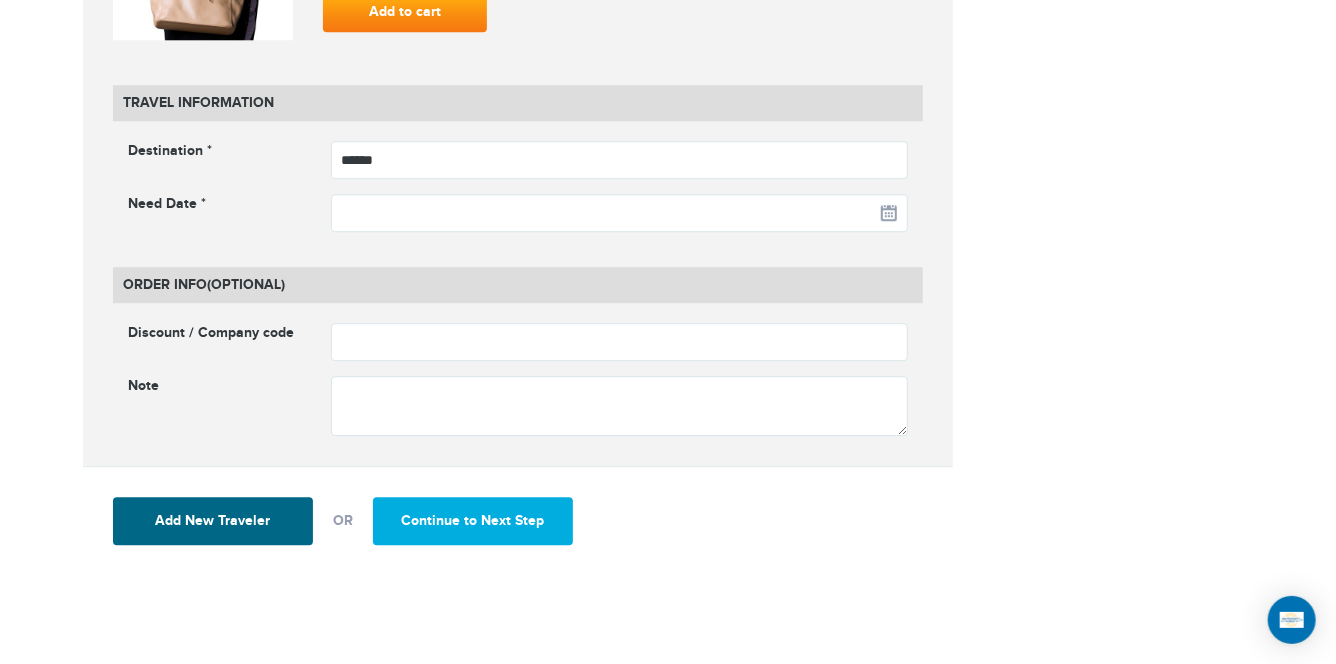 scroll, scrollTop: 2572, scrollLeft: 0, axis: vertical 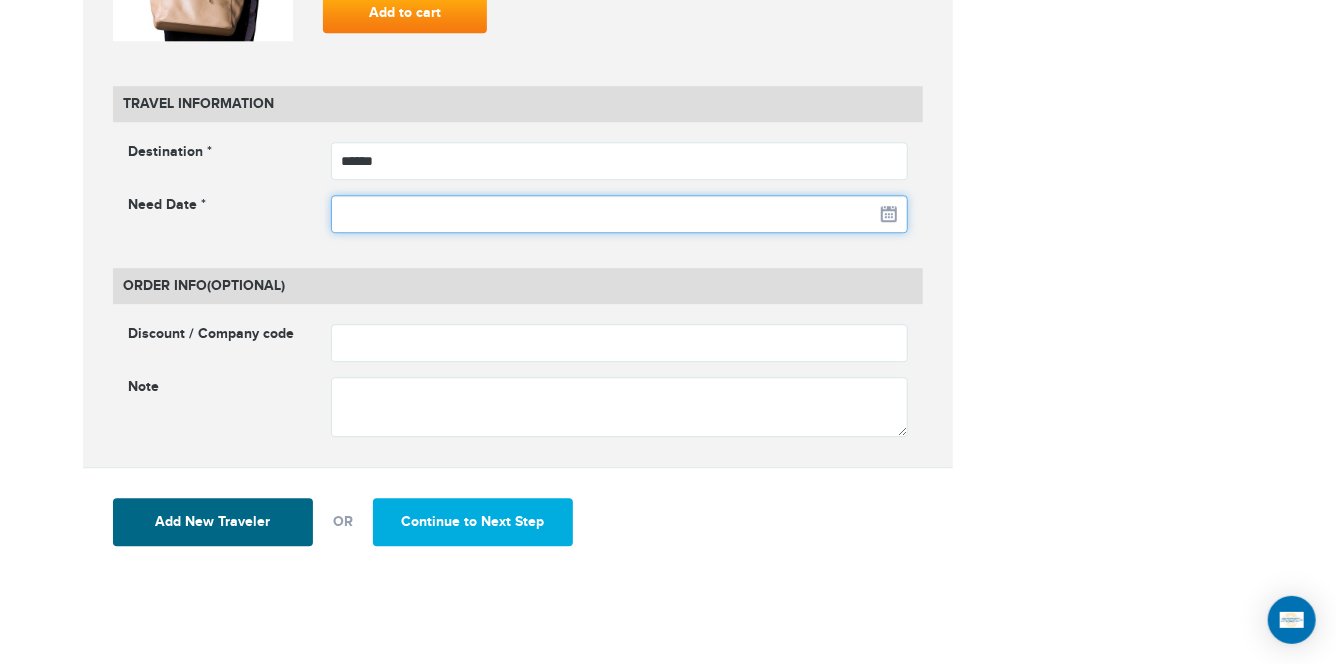 click at bounding box center (620, 214) 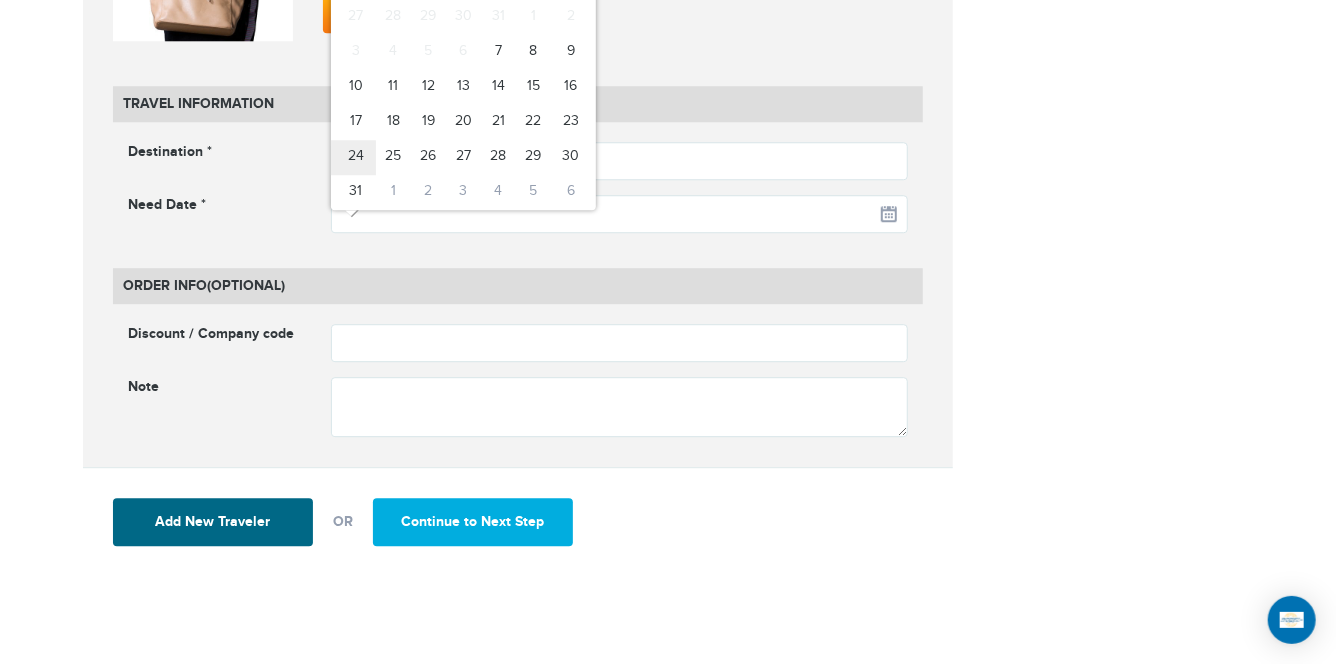 click on "24" at bounding box center (353, 157) 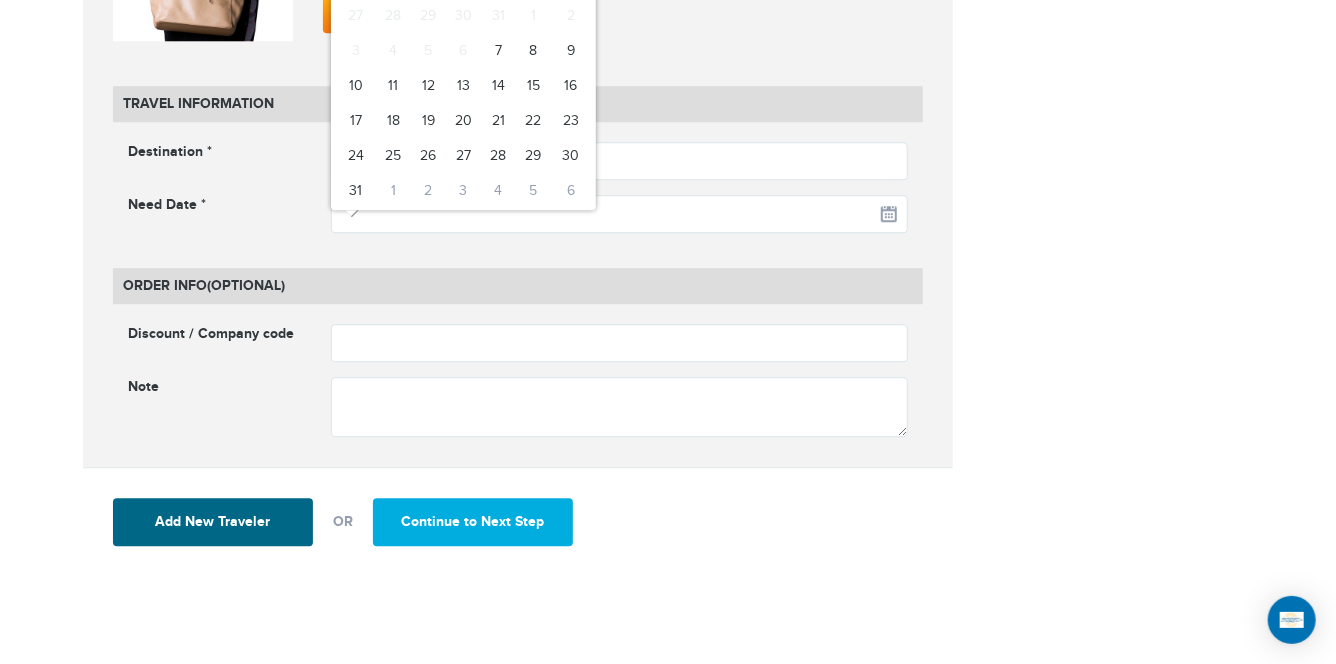type on "**********" 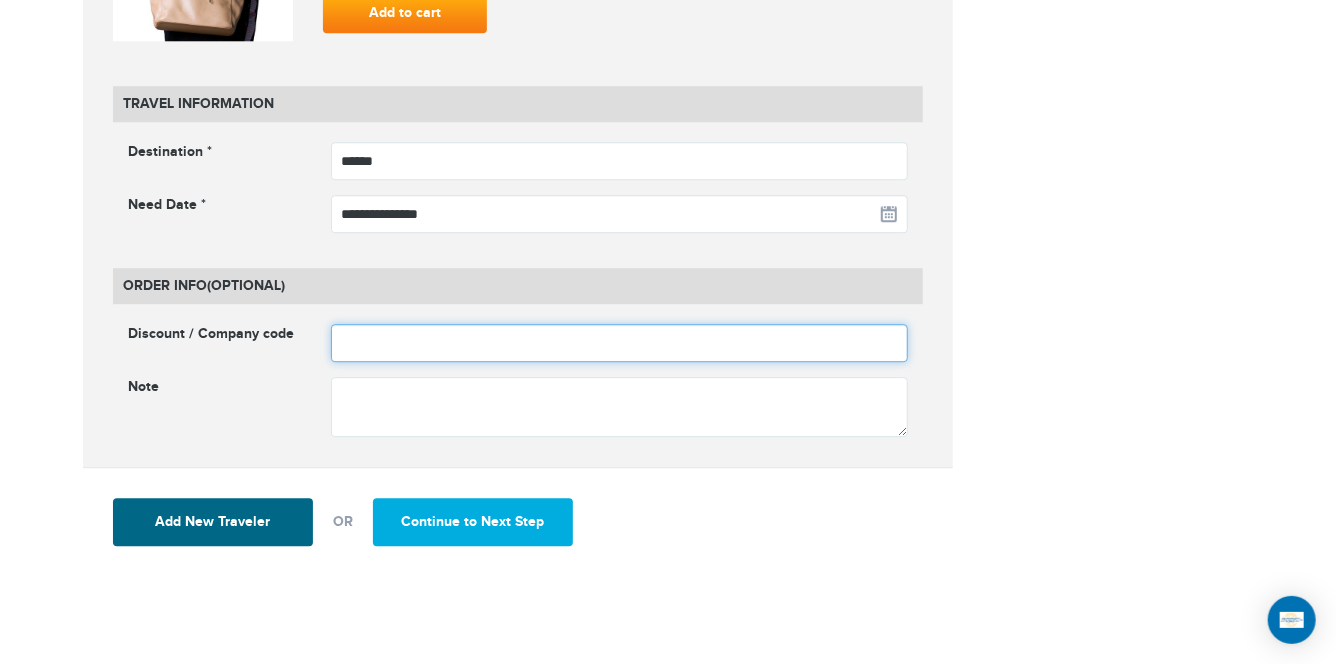 drag, startPoint x: 377, startPoint y: 352, endPoint x: 477, endPoint y: 396, distance: 109.252 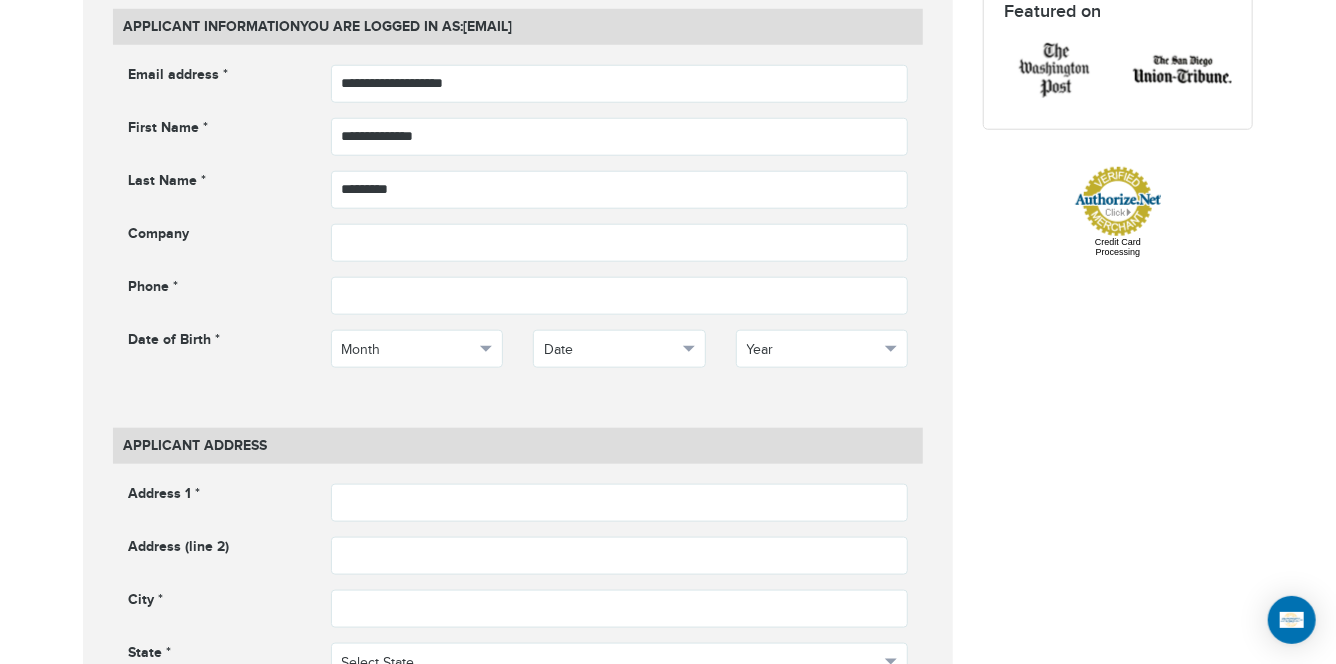 scroll, scrollTop: 910, scrollLeft: 0, axis: vertical 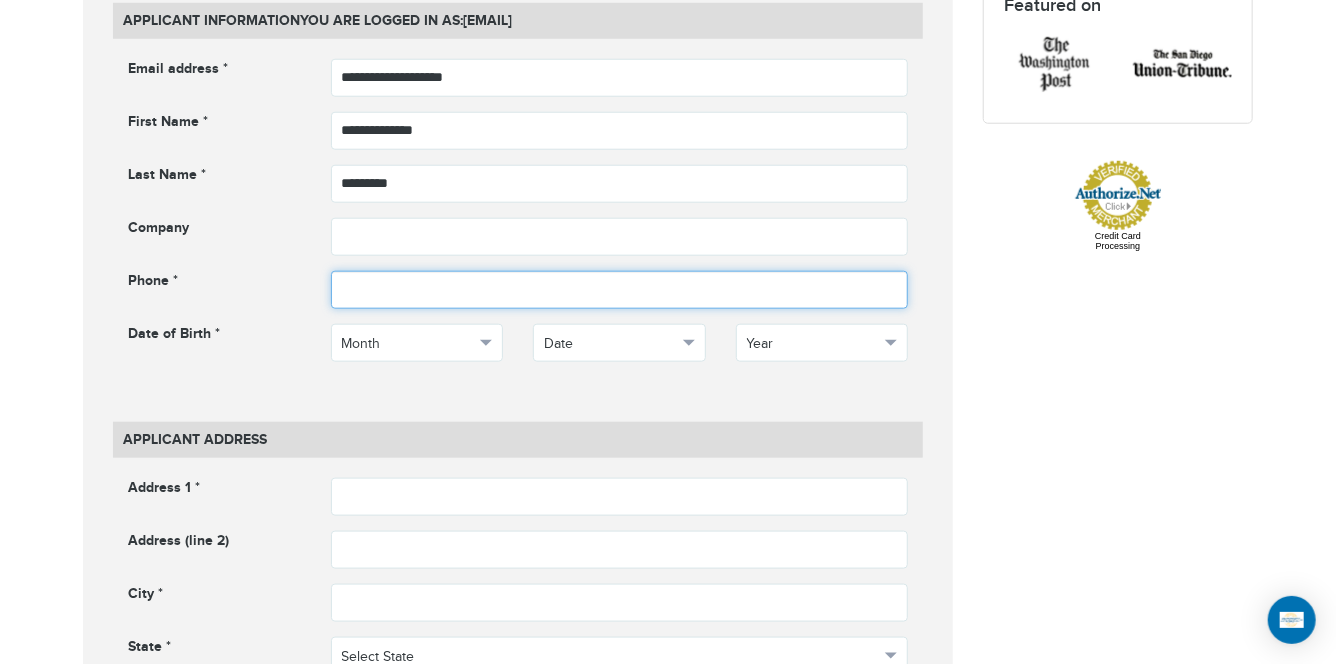 click at bounding box center [620, 290] 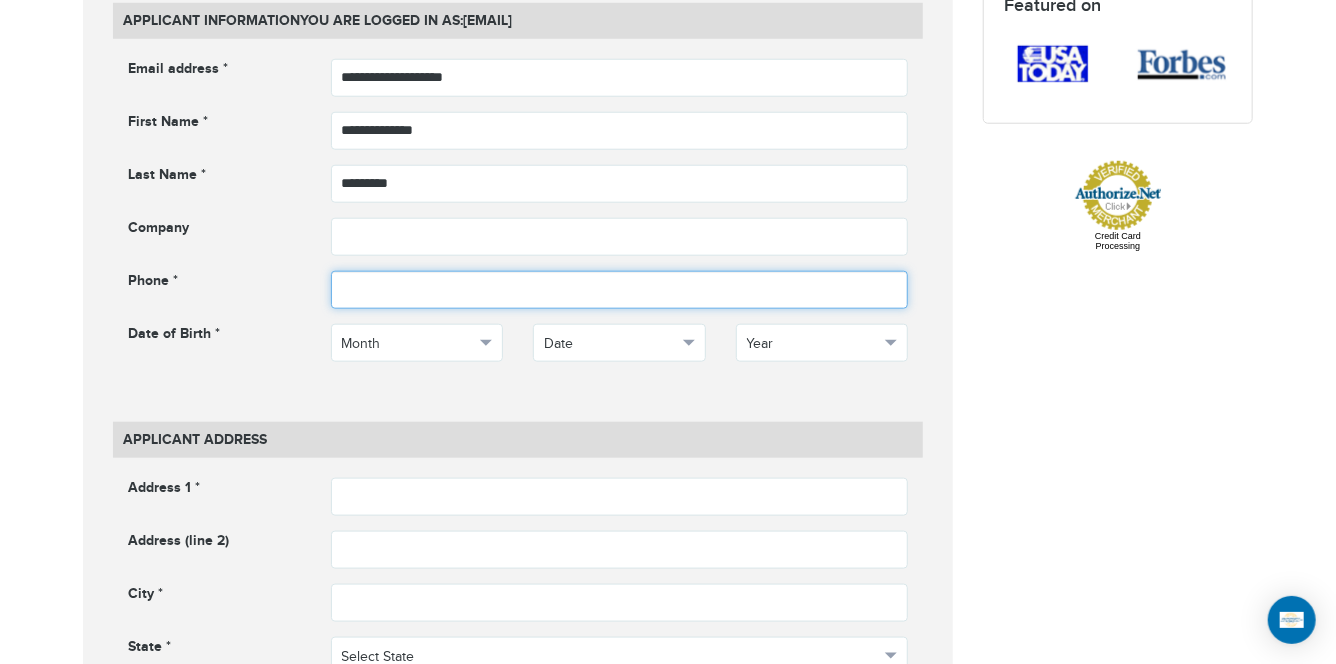 click at bounding box center [620, 290] 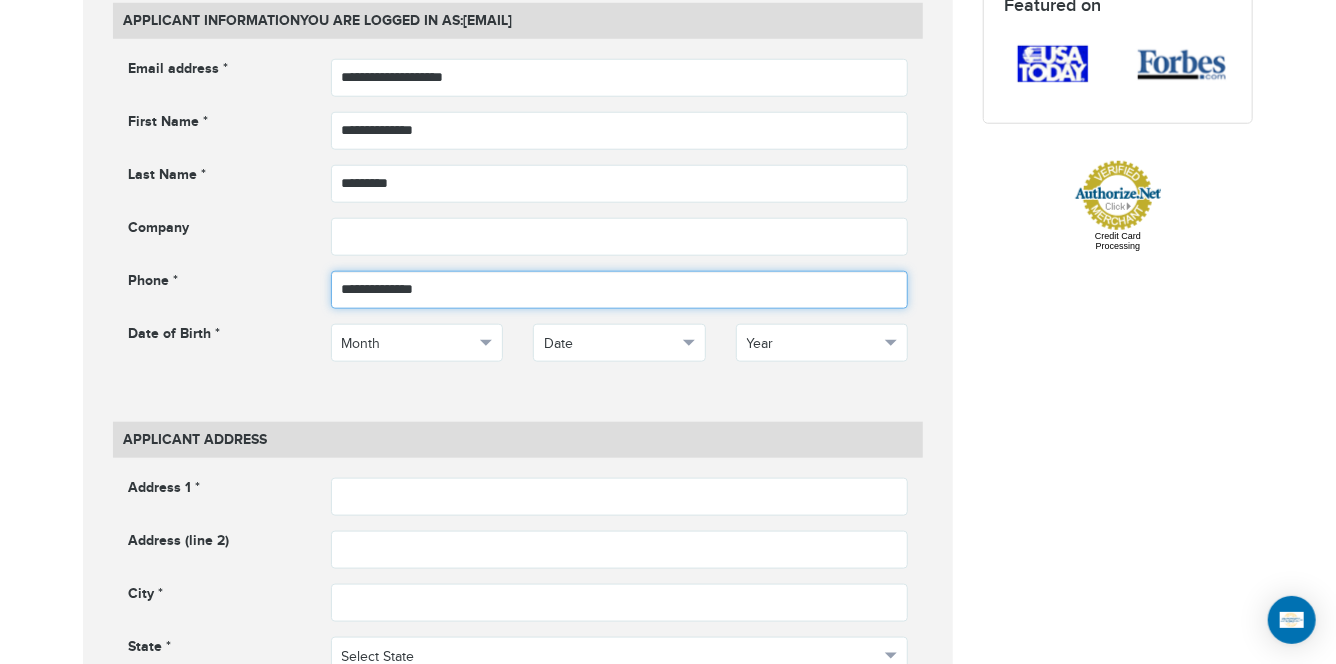 type on "**********" 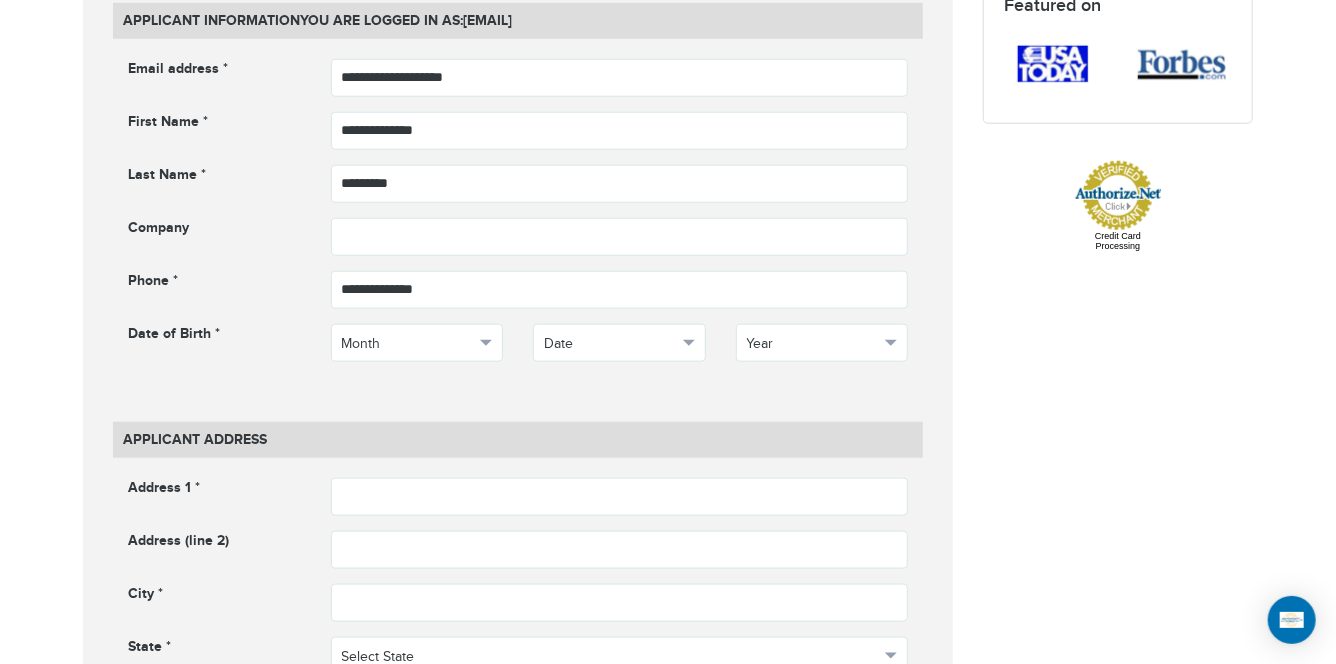 click on "**********" at bounding box center (518, 225) 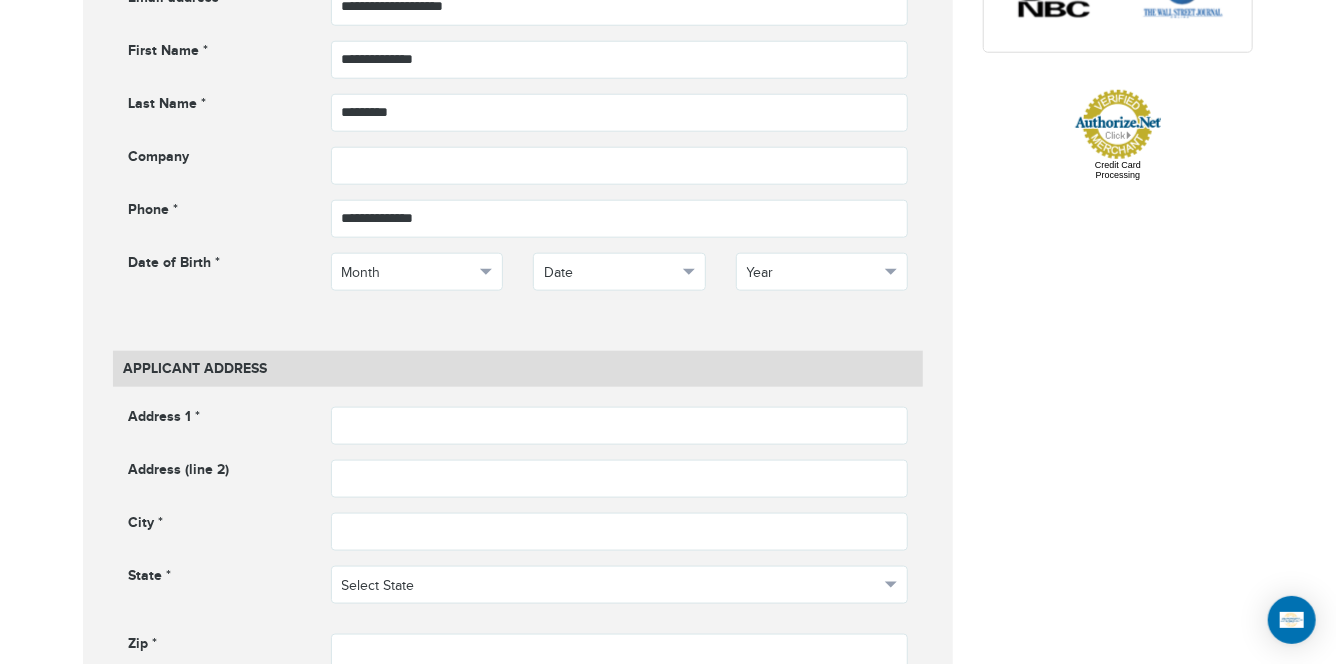 scroll, scrollTop: 980, scrollLeft: 0, axis: vertical 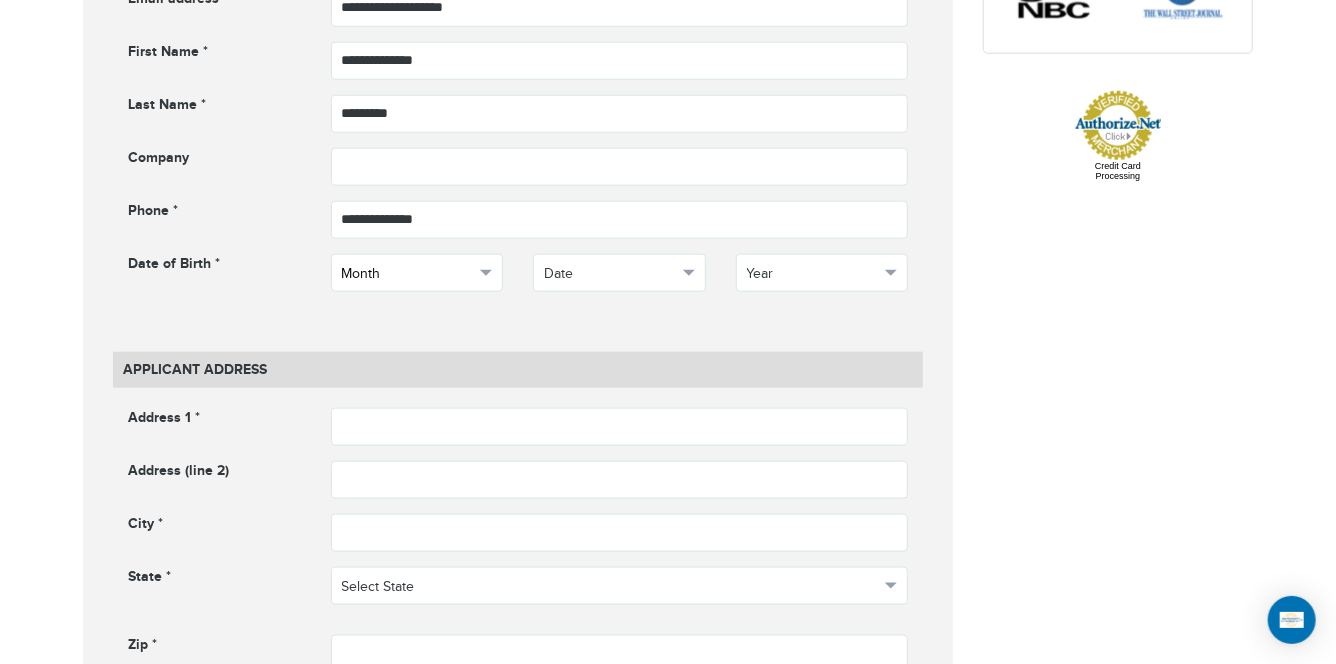 click on "Month" at bounding box center [408, 274] 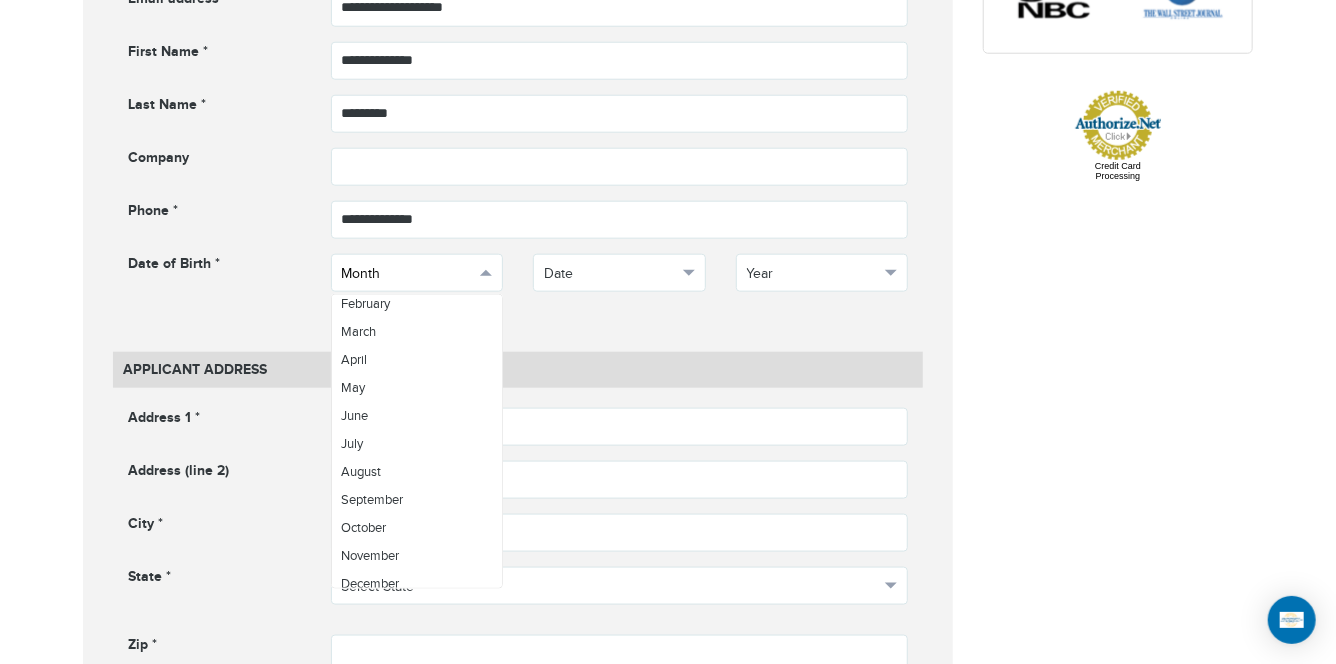 scroll, scrollTop: 70, scrollLeft: 0, axis: vertical 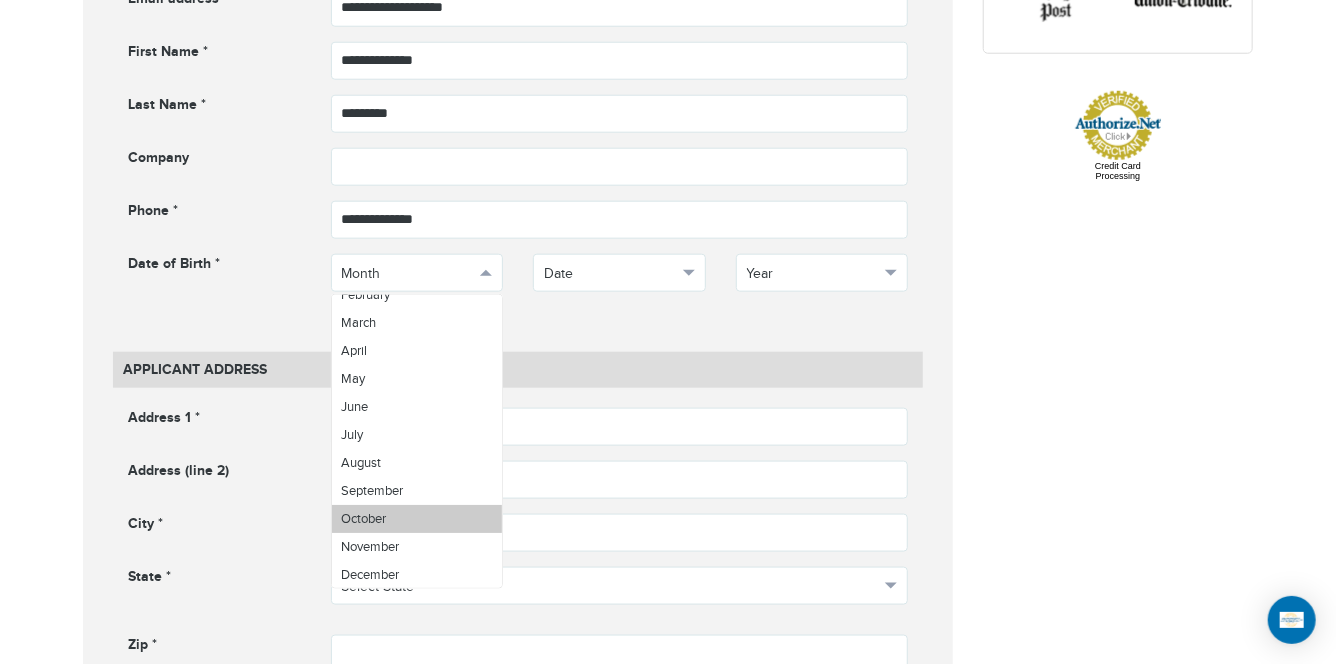 click on "October" at bounding box center (417, 519) 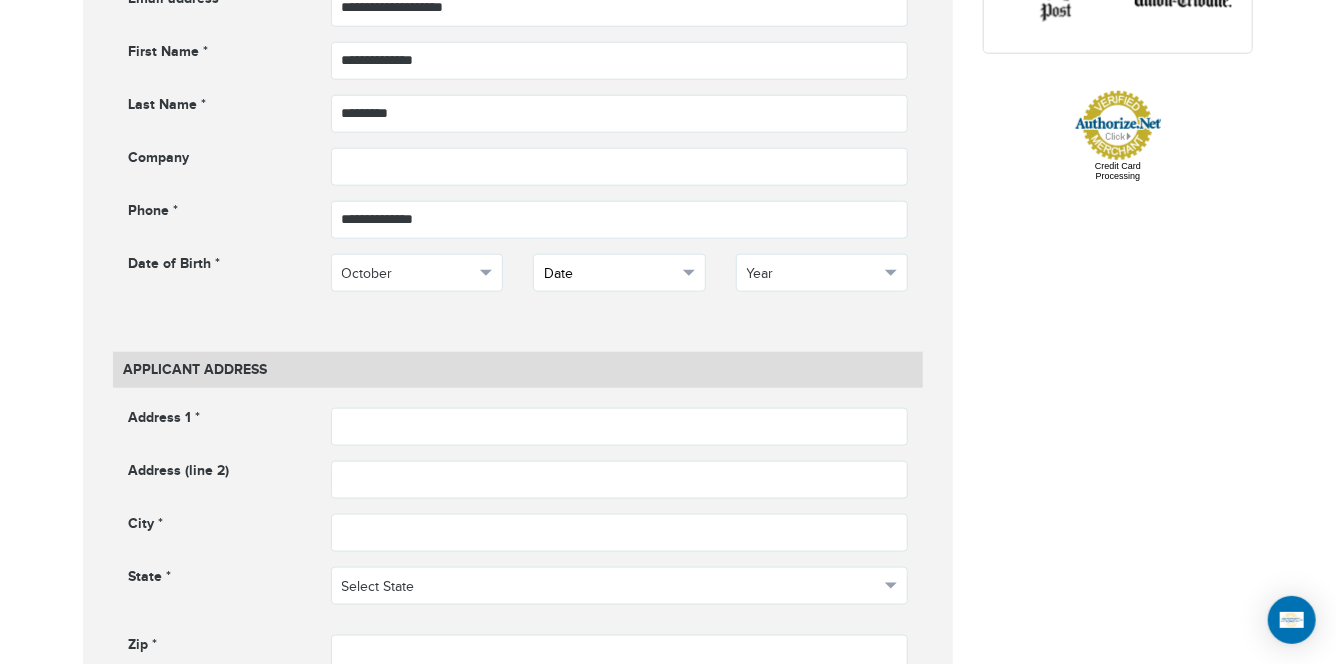 click on "Date" at bounding box center (619, 273) 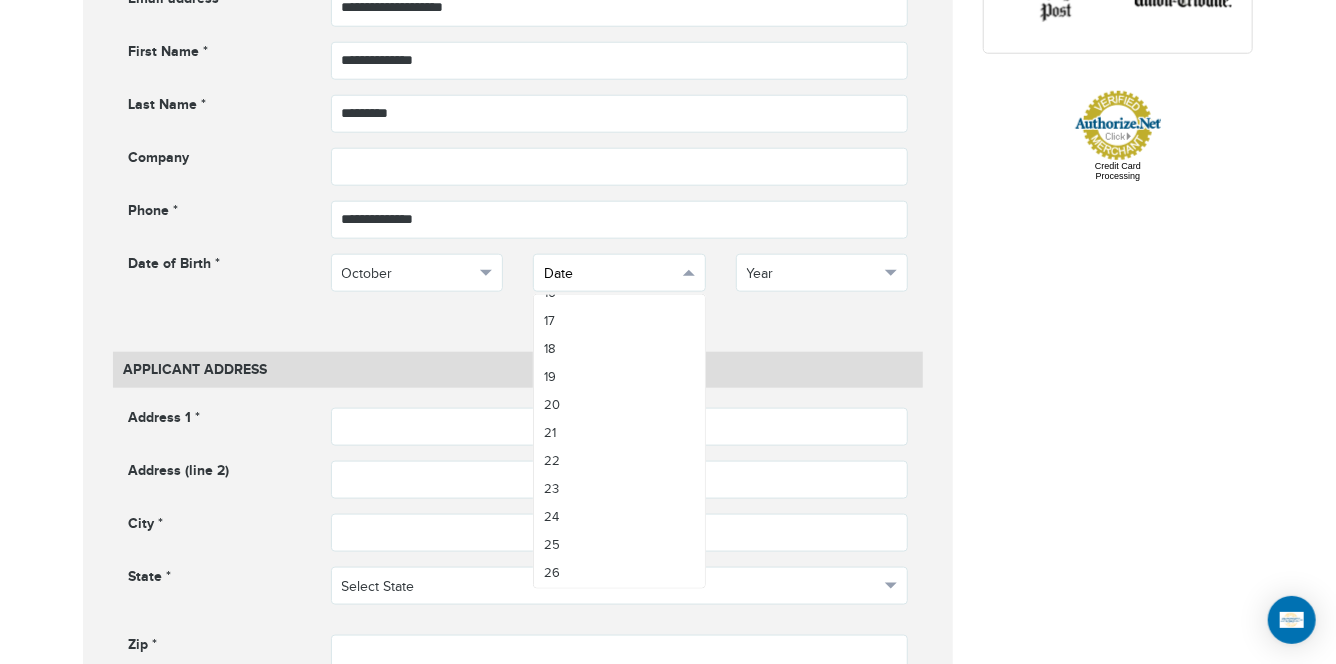 scroll, scrollTop: 485, scrollLeft: 0, axis: vertical 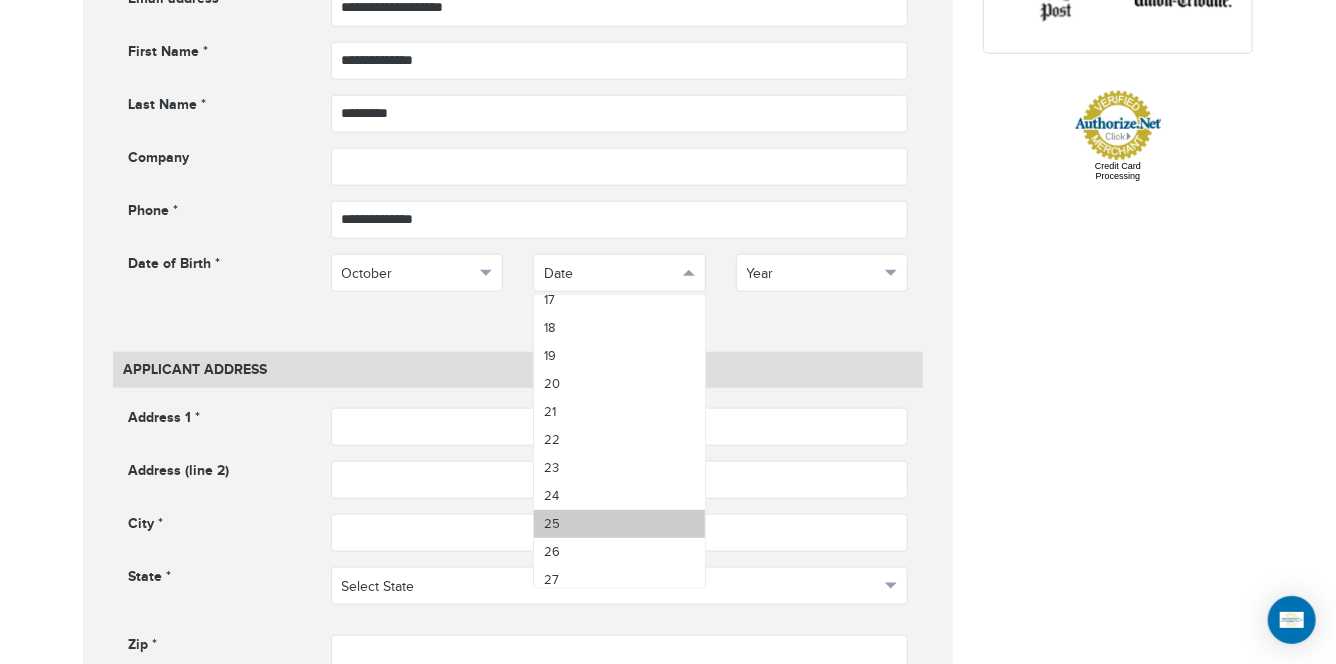 click on "25" at bounding box center [619, 524] 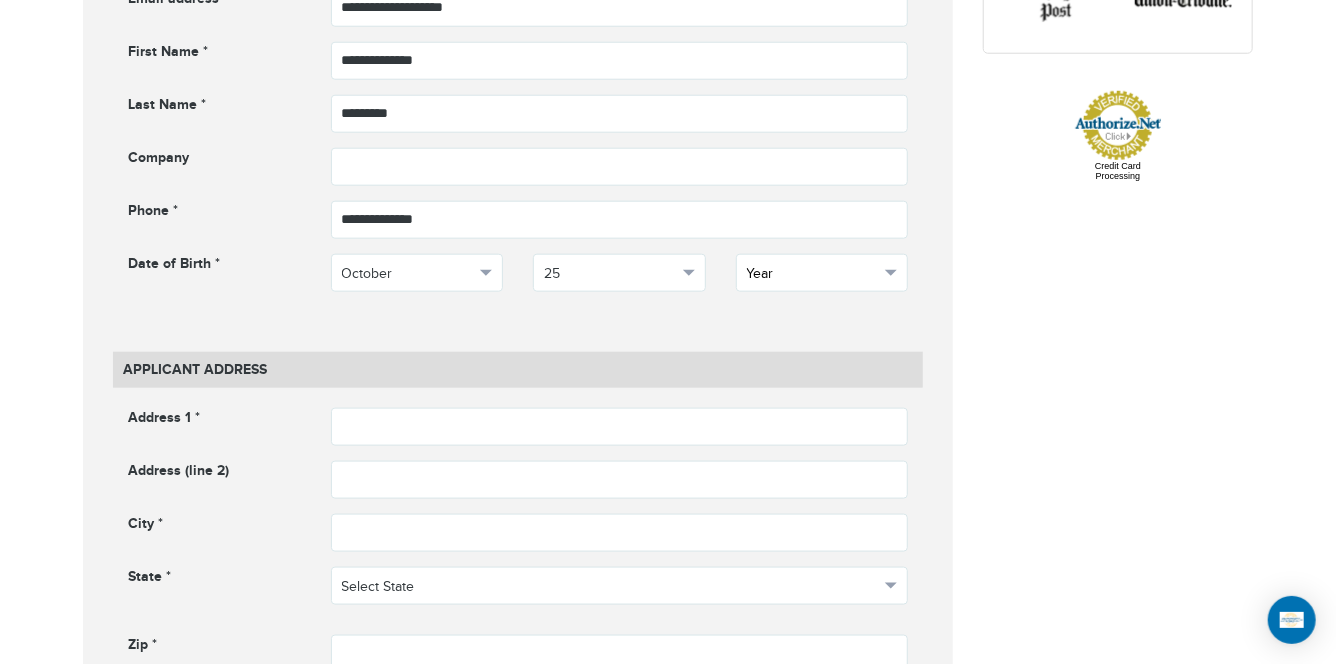 click on "Year" at bounding box center [813, 274] 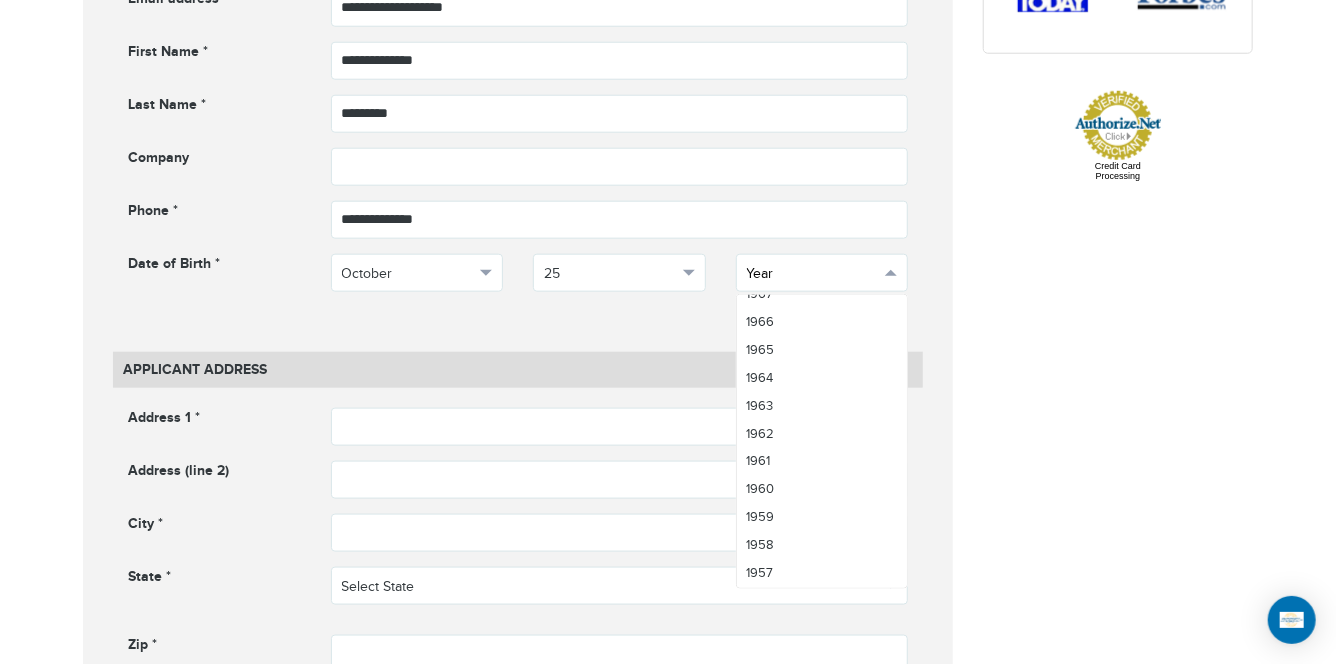 scroll, scrollTop: 1668, scrollLeft: 0, axis: vertical 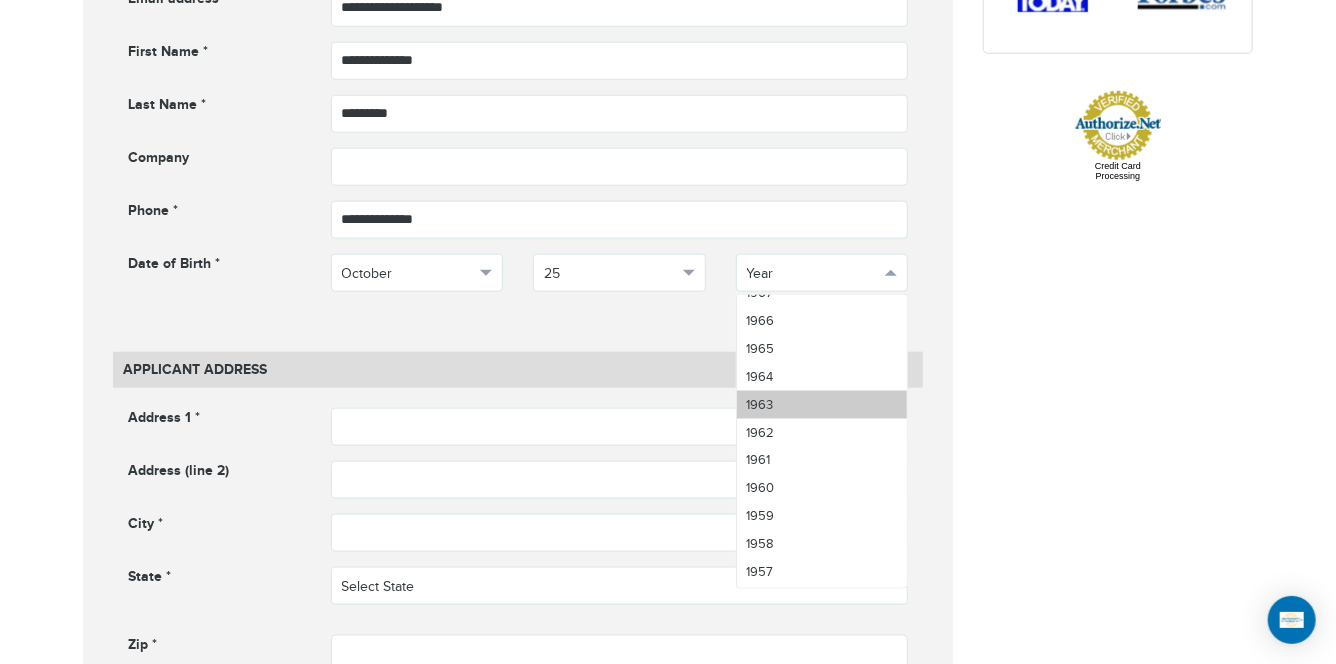 click on "1963" at bounding box center [822, 405] 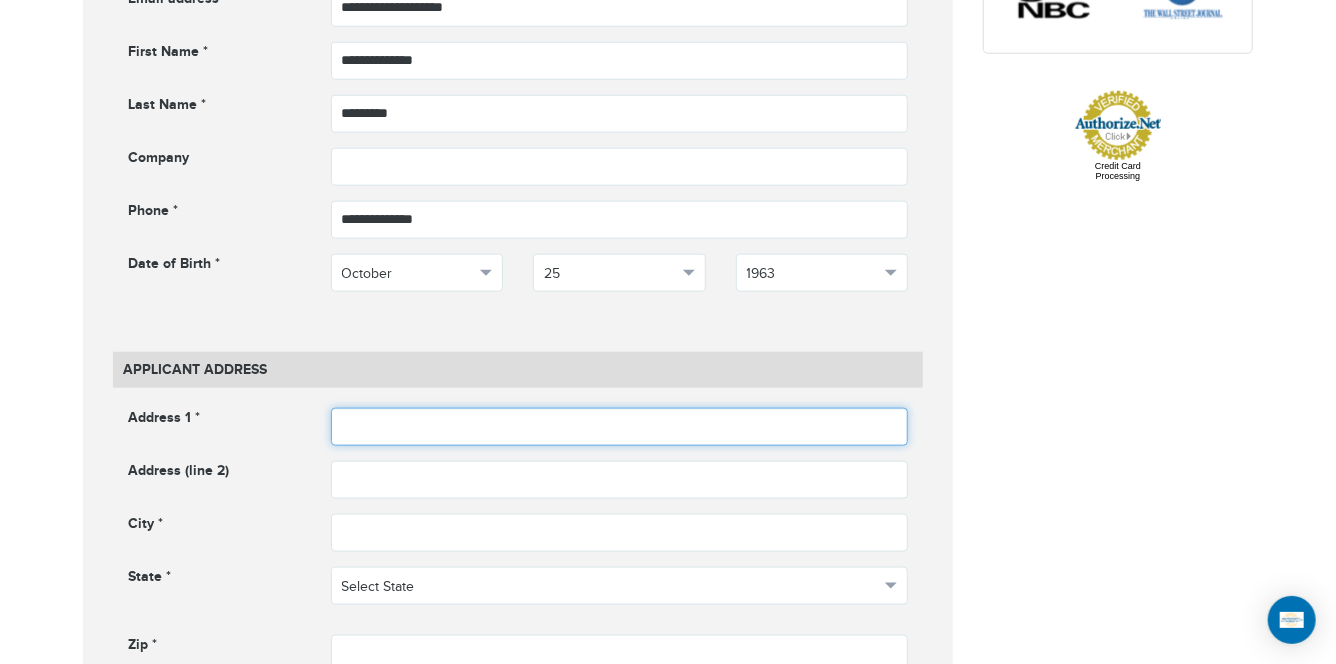 click at bounding box center [620, 427] 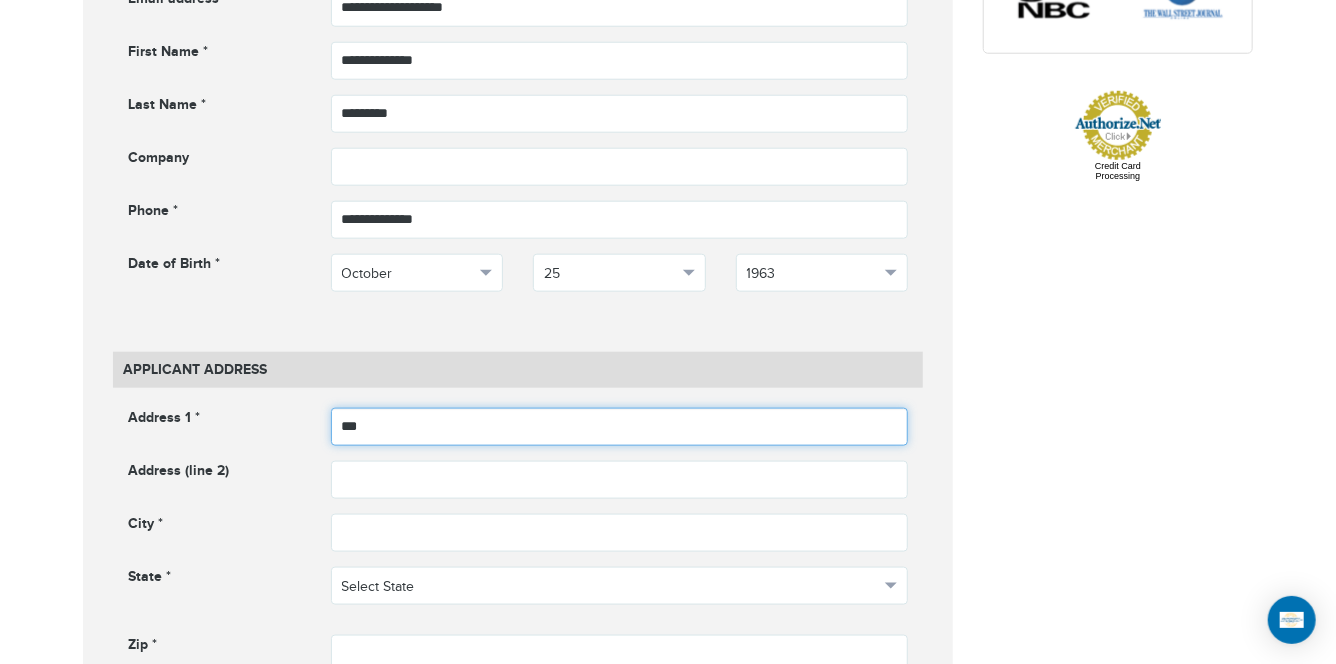 type on "**********" 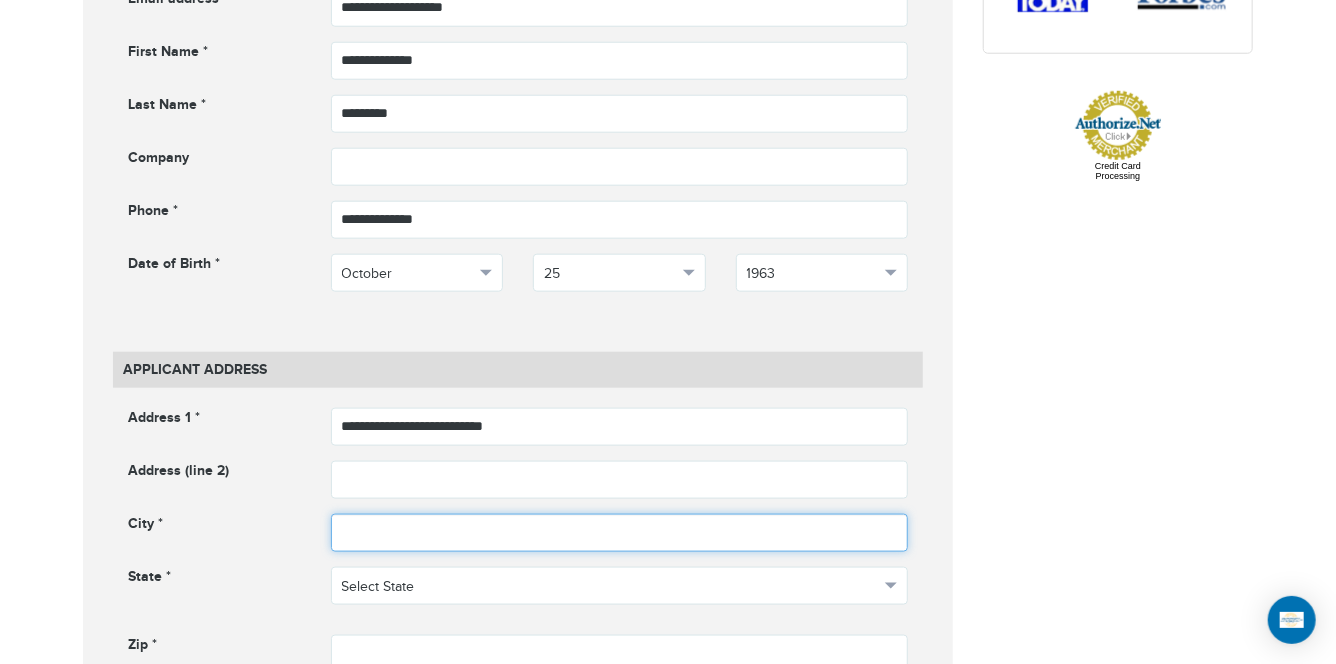 paste on "******" 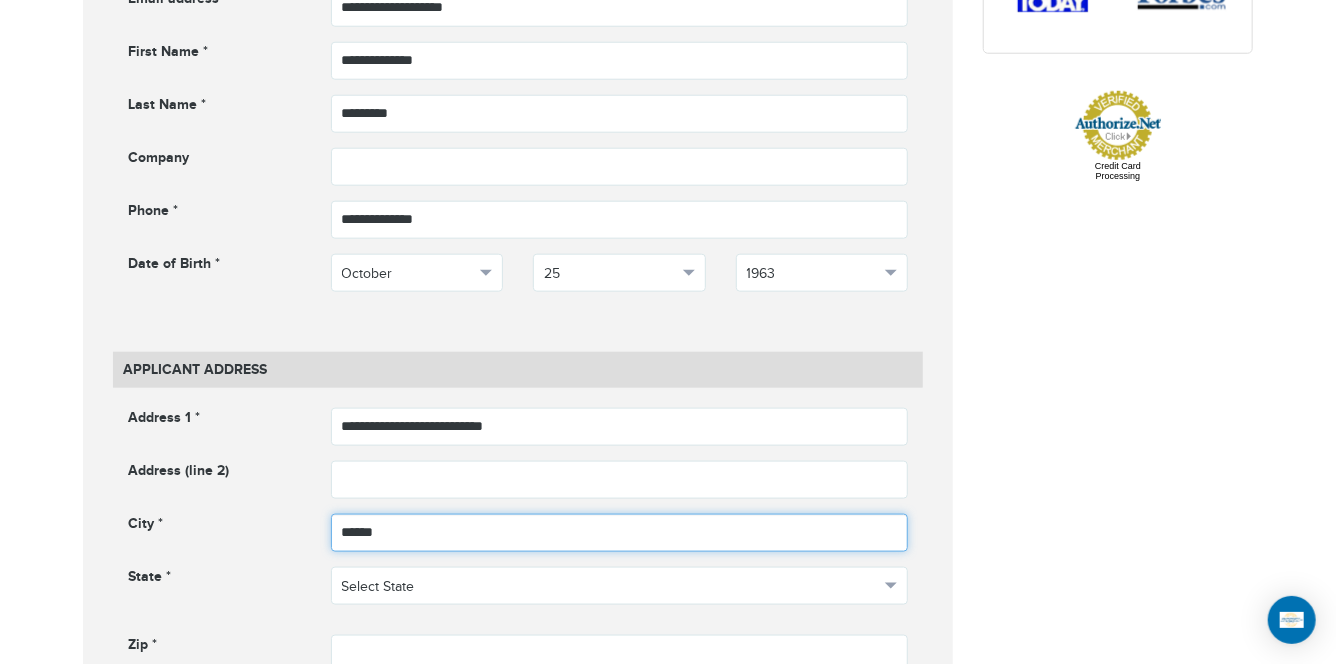 drag, startPoint x: 372, startPoint y: 540, endPoint x: 379, endPoint y: 551, distance: 13.038404 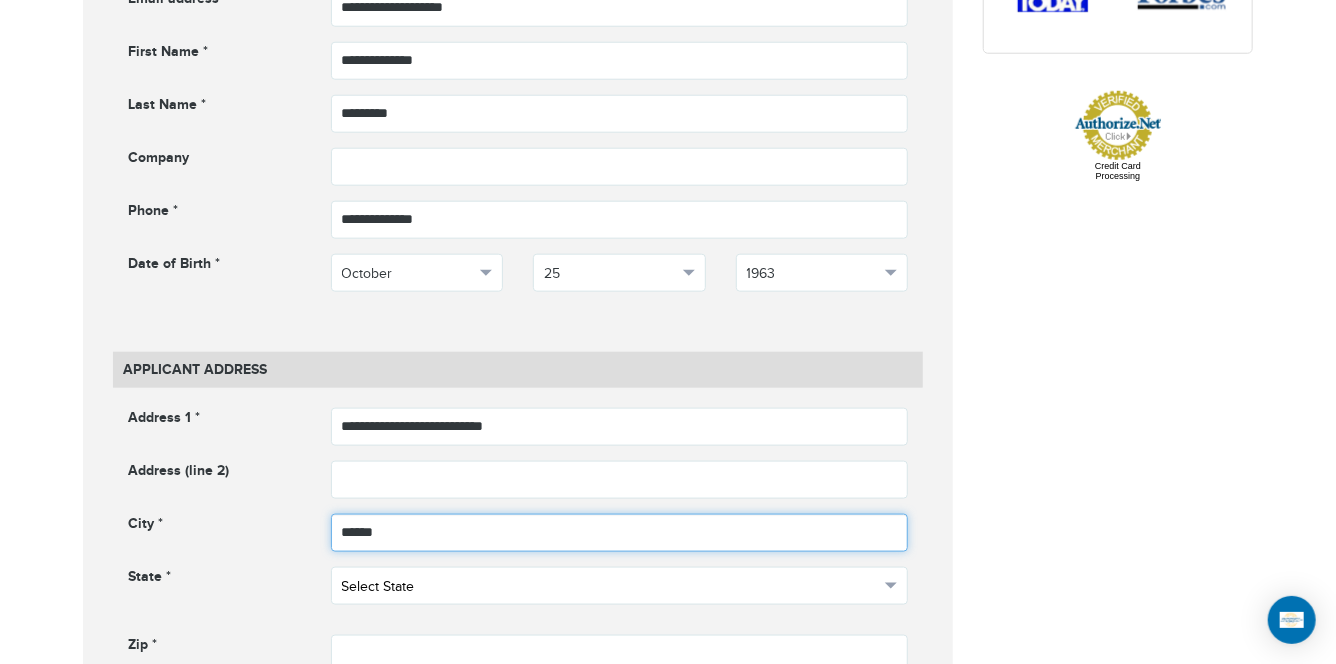 type on "******" 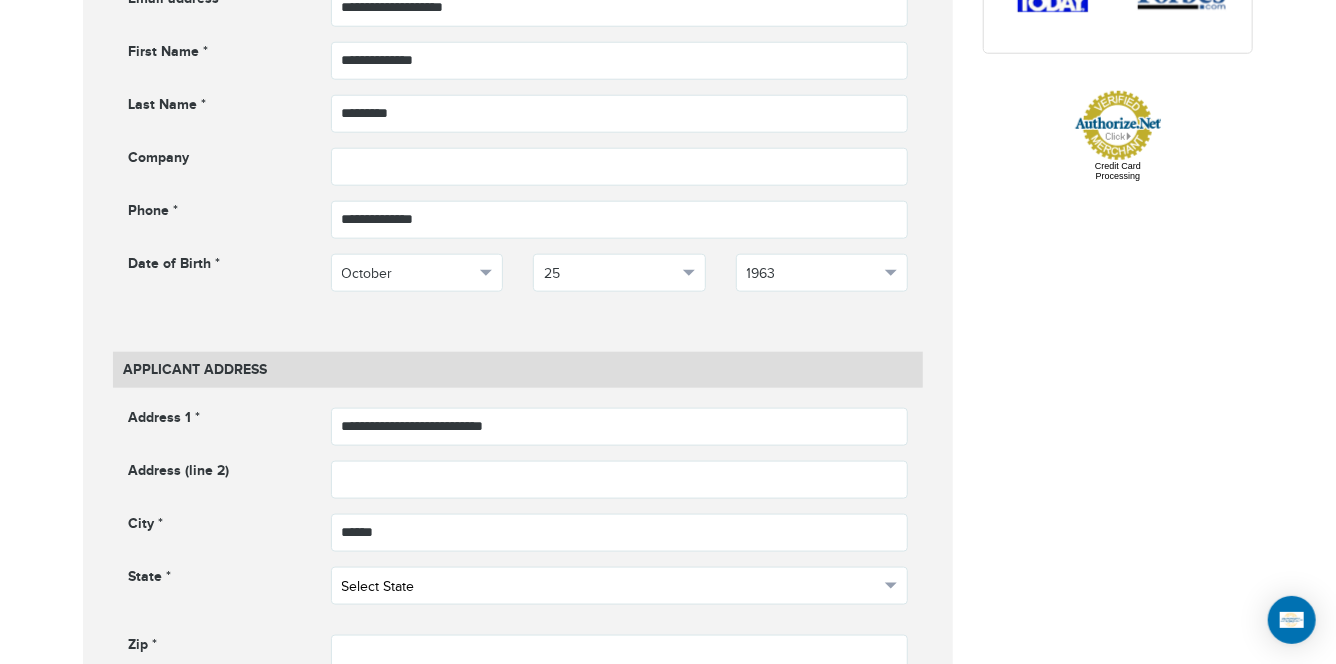 click on "Select State" at bounding box center (611, 587) 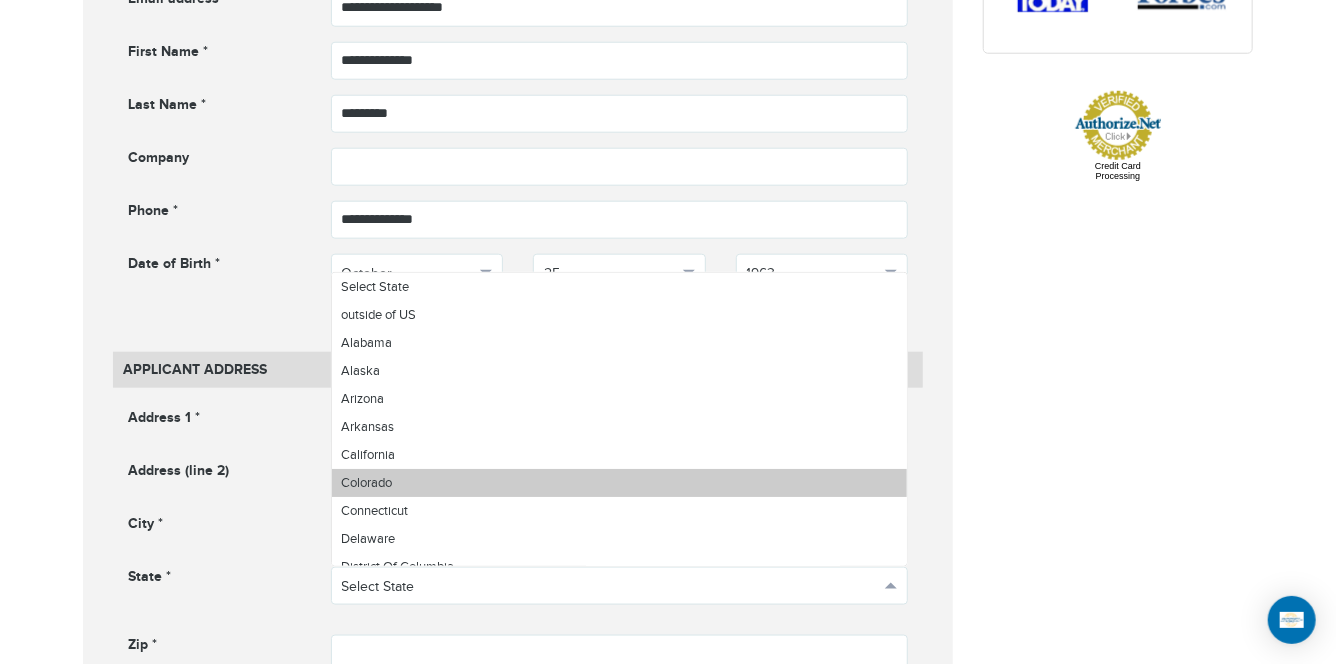 click on "Colorado" at bounding box center (620, 483) 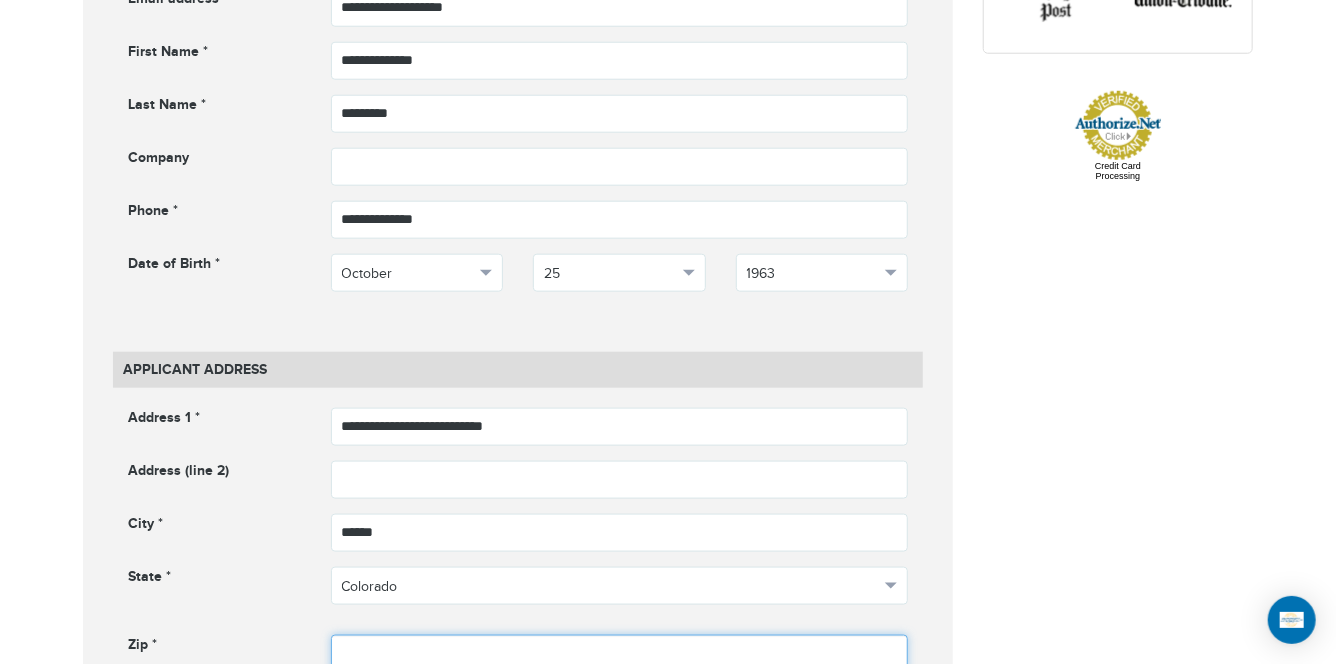 click at bounding box center [620, 654] 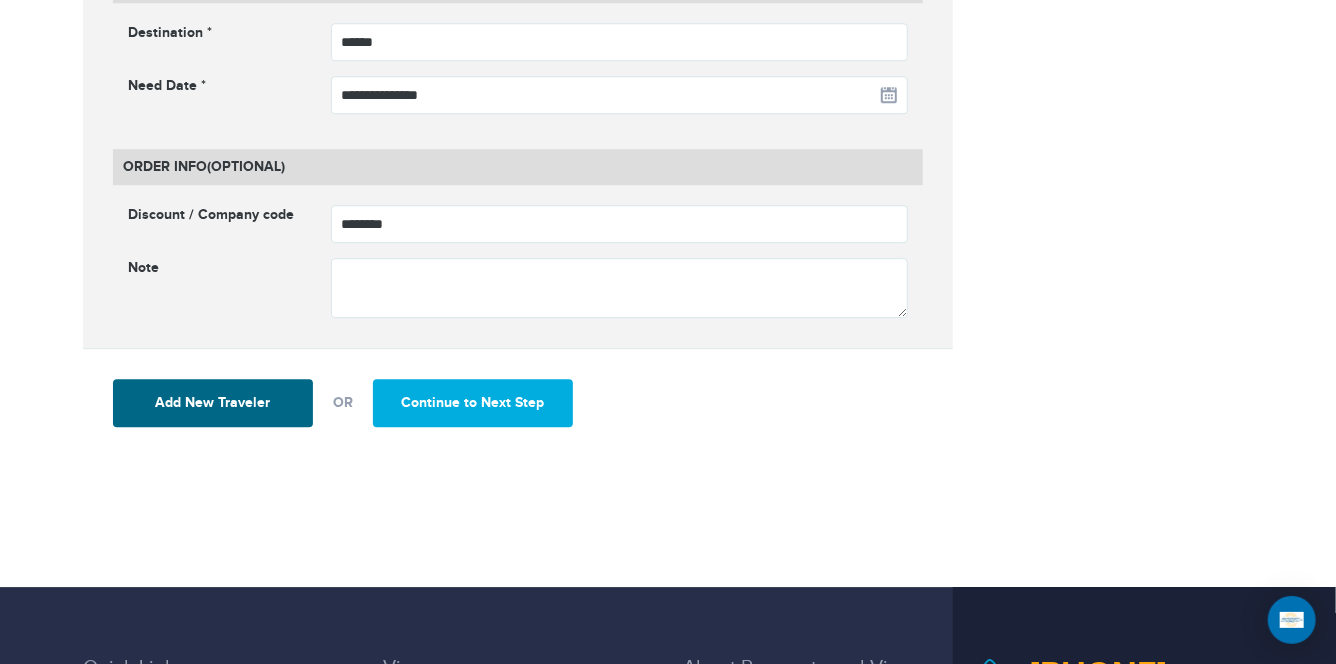 scroll, scrollTop: 2677, scrollLeft: 0, axis: vertical 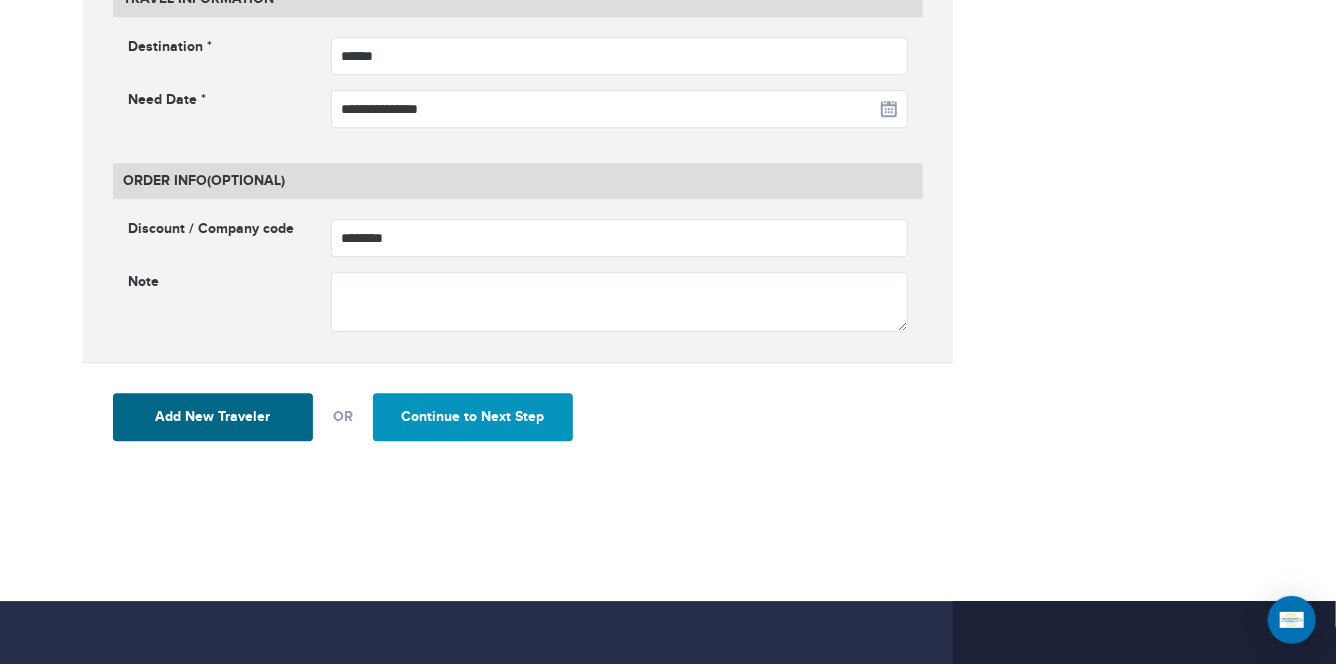 type on "*****" 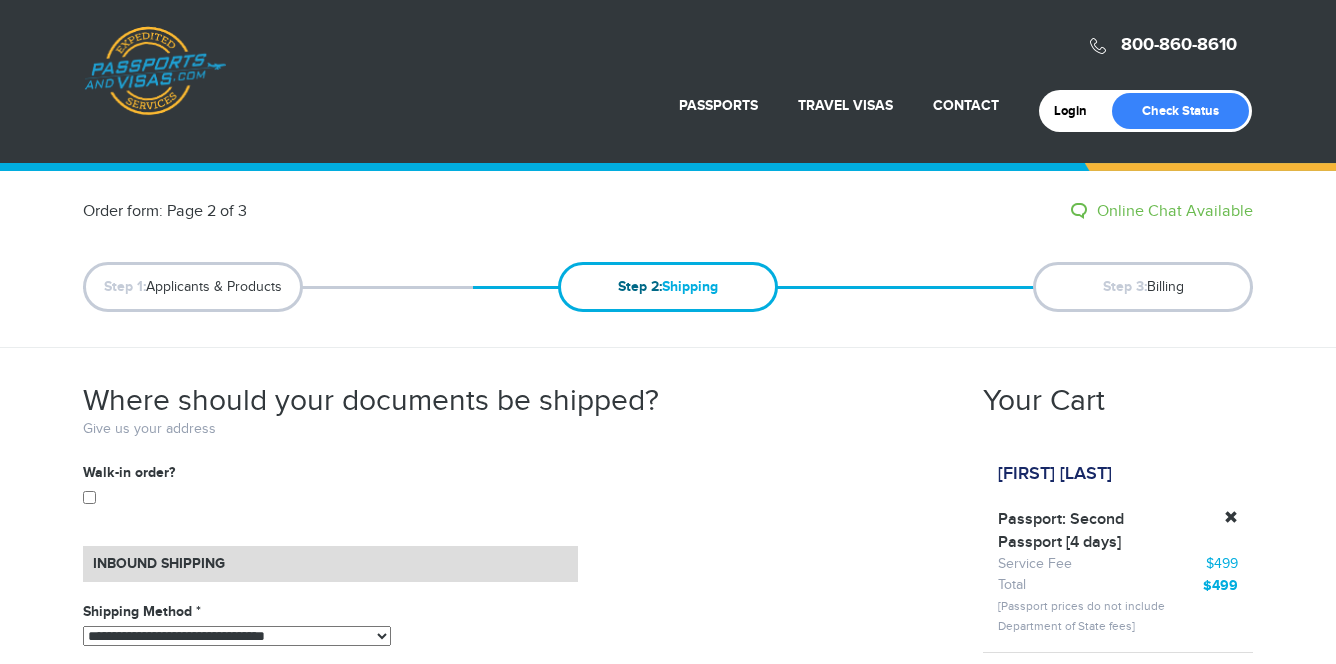scroll, scrollTop: 0, scrollLeft: 0, axis: both 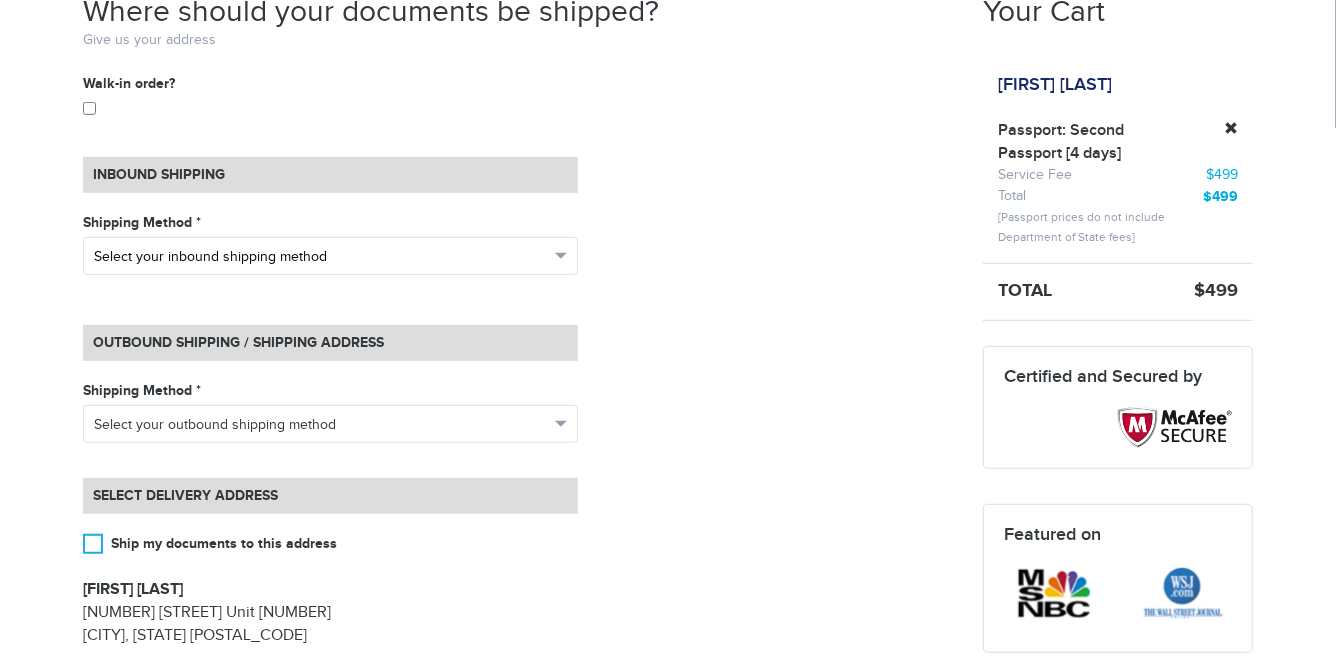 click on "Select your inbound shipping method" at bounding box center (321, 257) 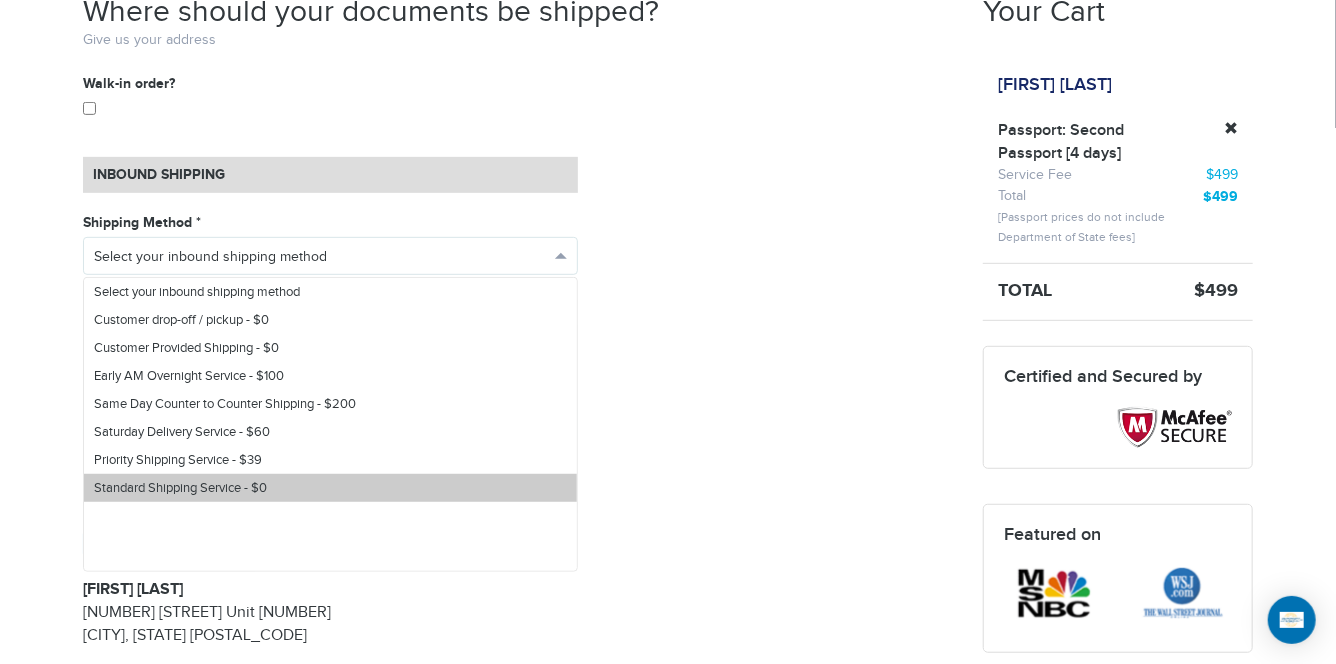 click on "Standard Shipping Service - $0" at bounding box center (180, 488) 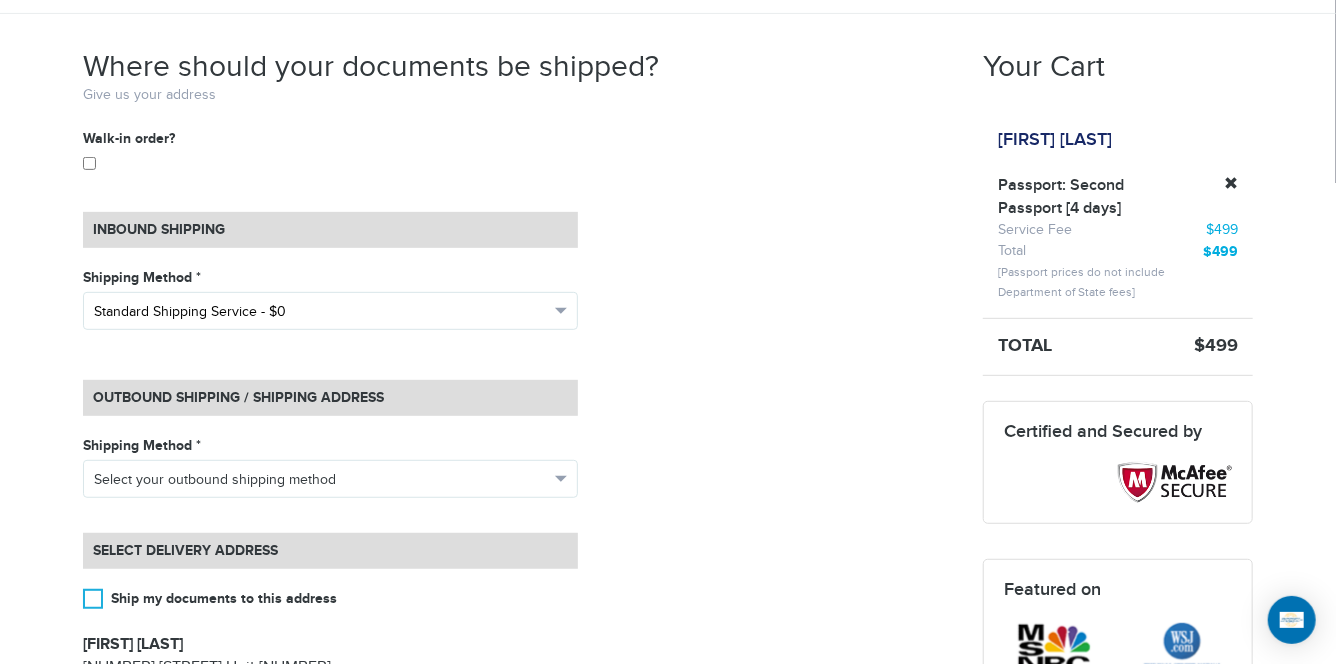 scroll, scrollTop: 323, scrollLeft: 0, axis: vertical 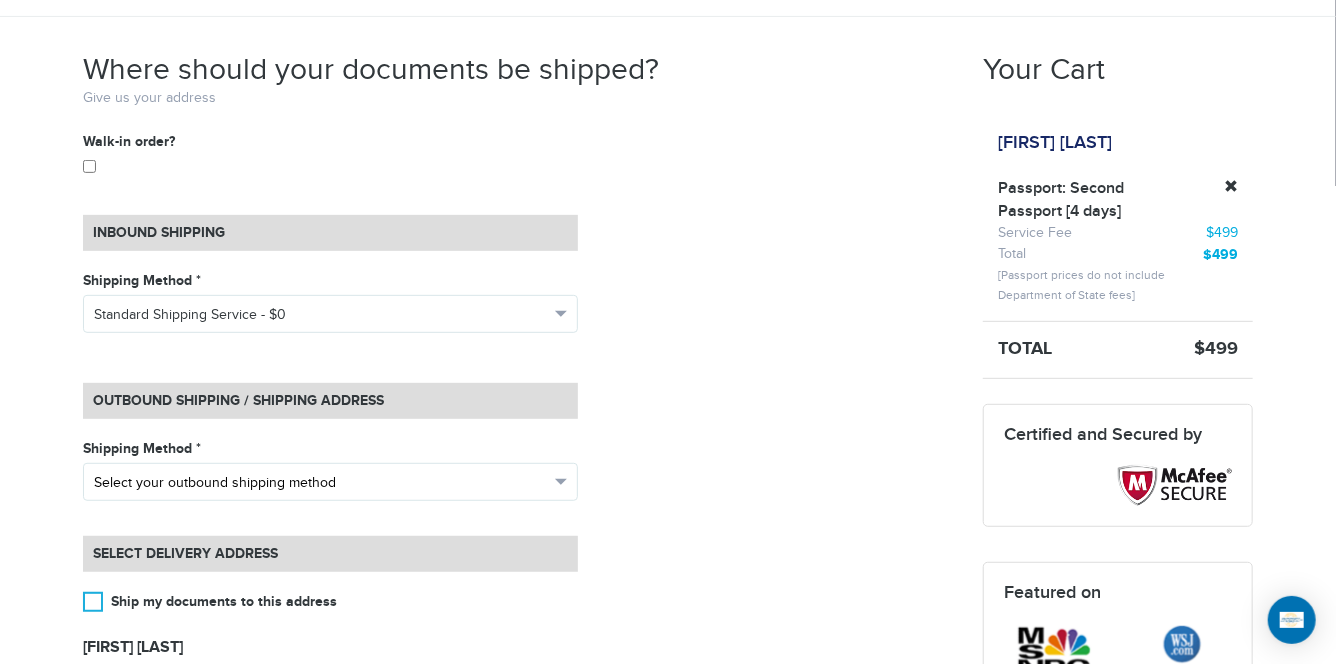 click on "Select your outbound shipping method" at bounding box center [321, 483] 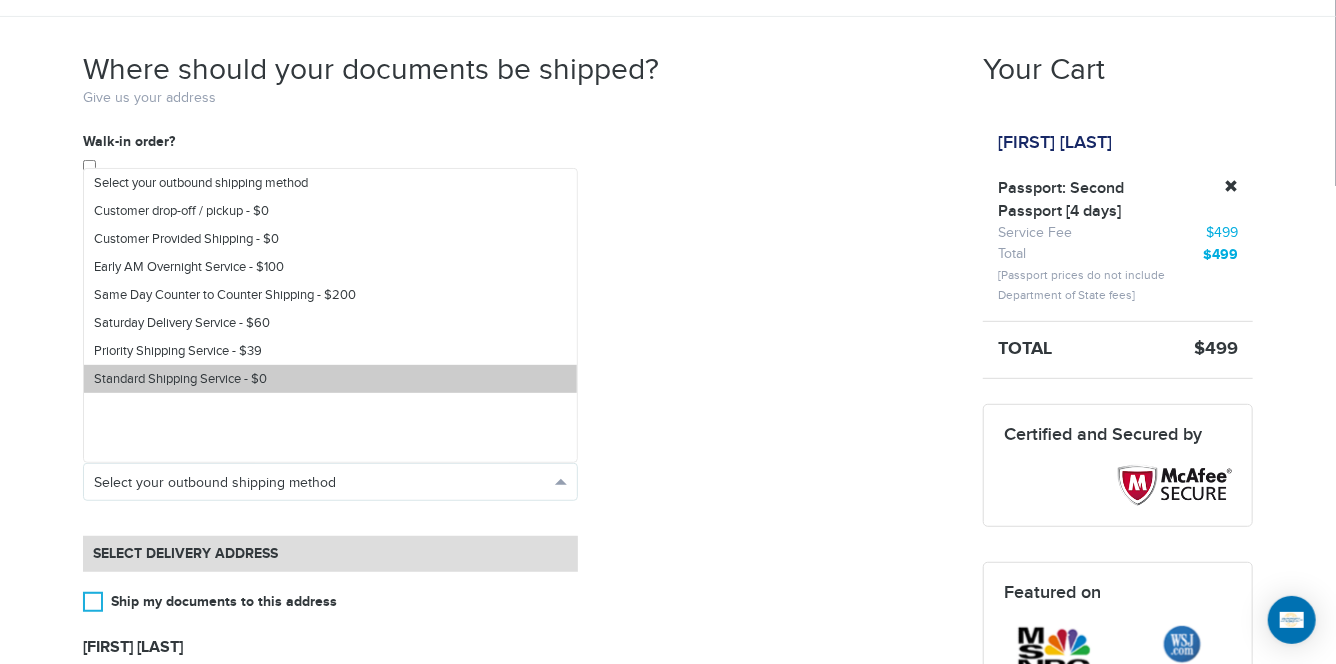click on "Standard Shipping Service - $0" at bounding box center [330, 379] 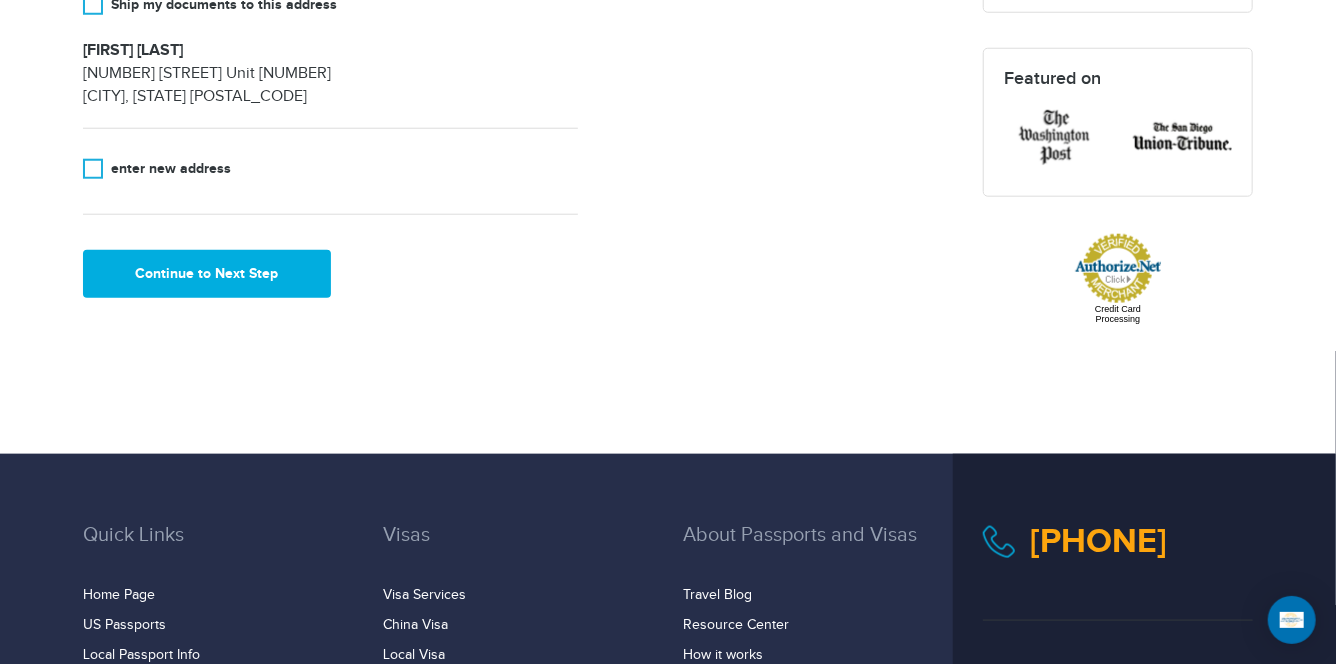 scroll, scrollTop: 922, scrollLeft: 0, axis: vertical 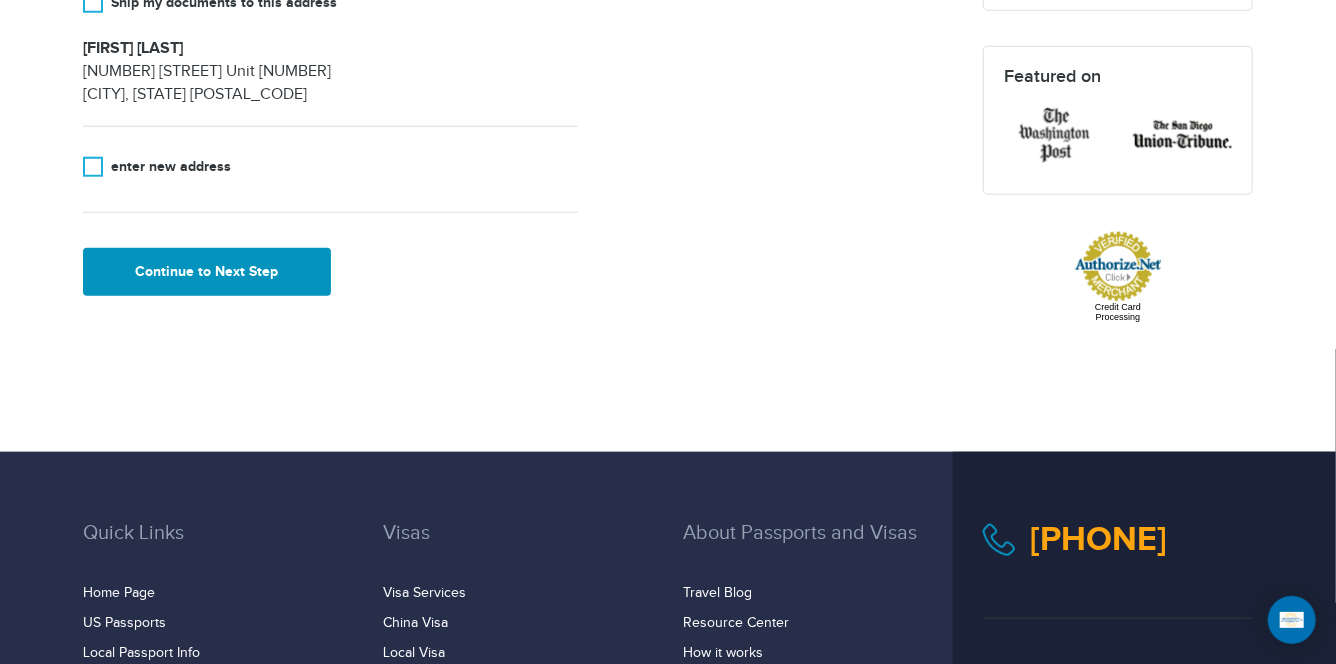 click on "Continue to Next Step" at bounding box center (207, 272) 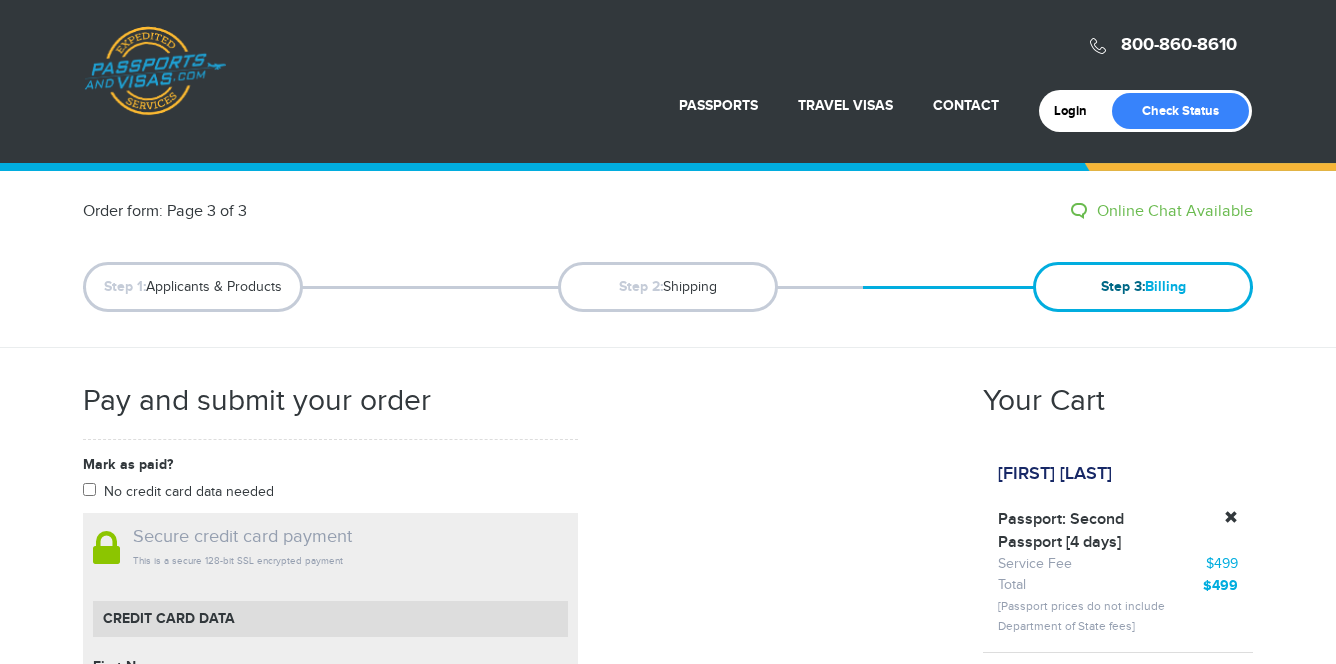 scroll, scrollTop: 0, scrollLeft: 0, axis: both 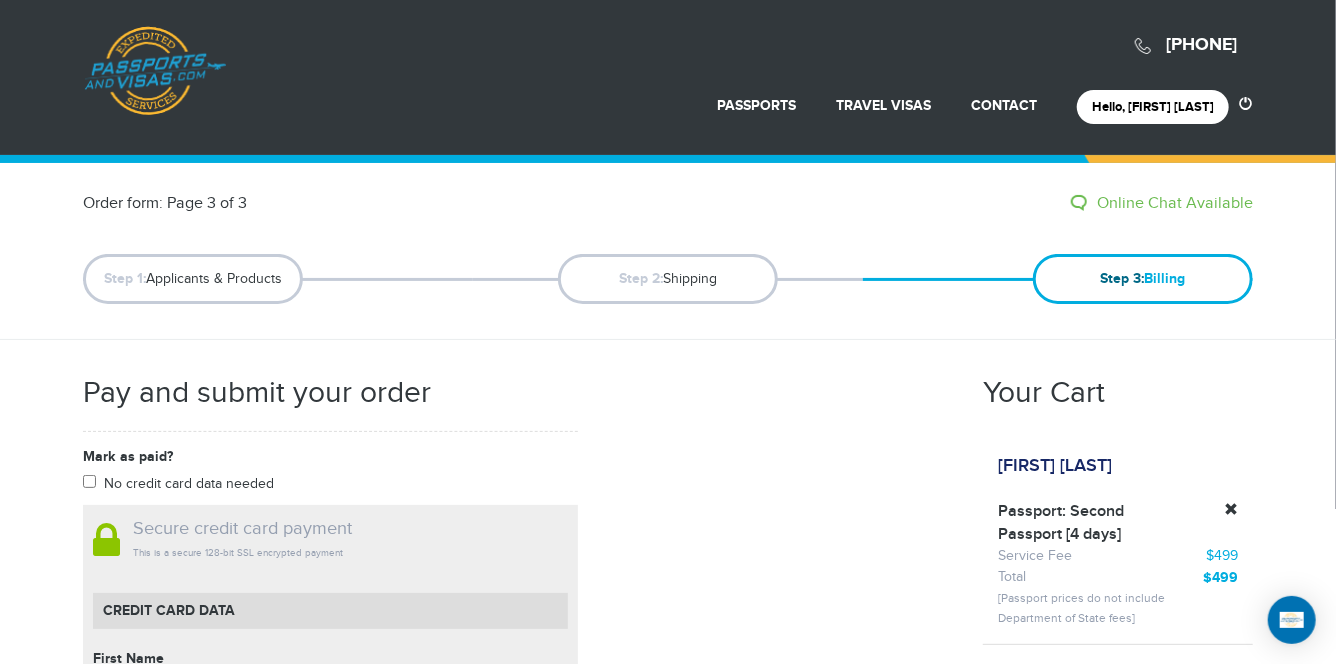 click on "Mark as paid?
No credit card data needed
Amount
*
Comment for manual payment
Secure credit card payment This is a secure 128-bit SSL encrypted payment
Credit Card data
First Name
First Name cannot be empty
Last Name
Last Name cannot be empty
Card Number
Card Number cannot be empty
Expiry Month
Select Month   Select Month January February" at bounding box center [518, 897] 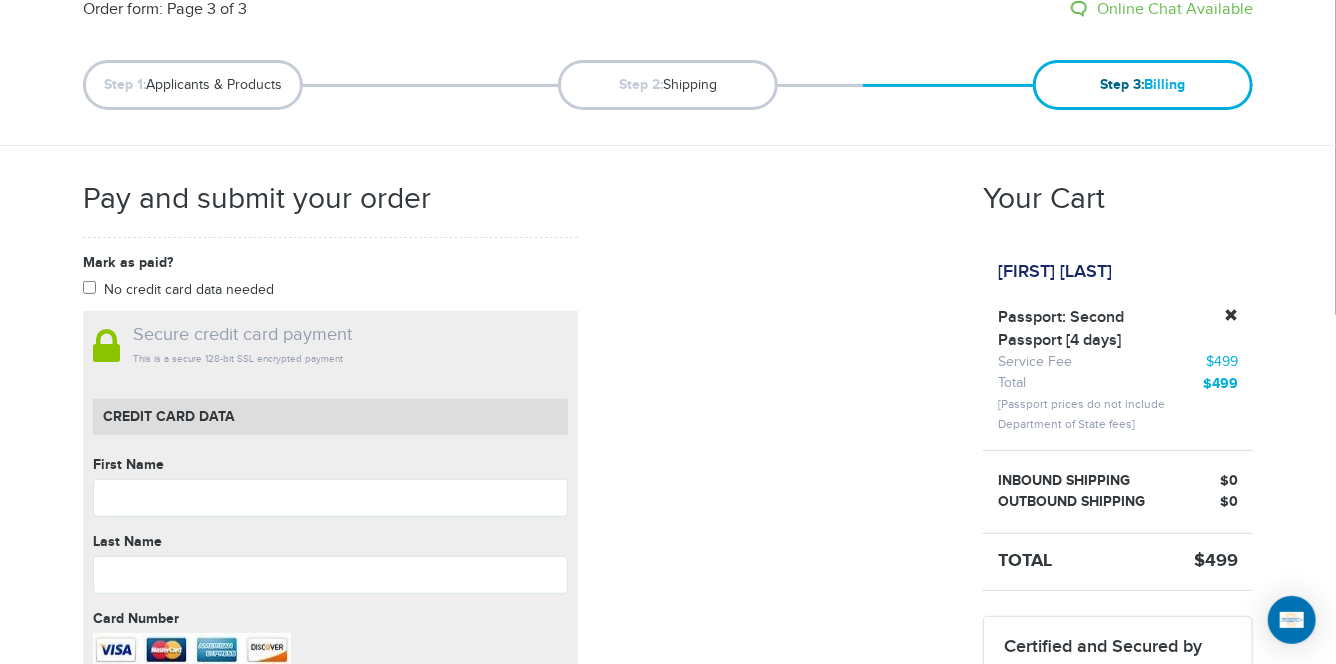 scroll, scrollTop: 327, scrollLeft: 0, axis: vertical 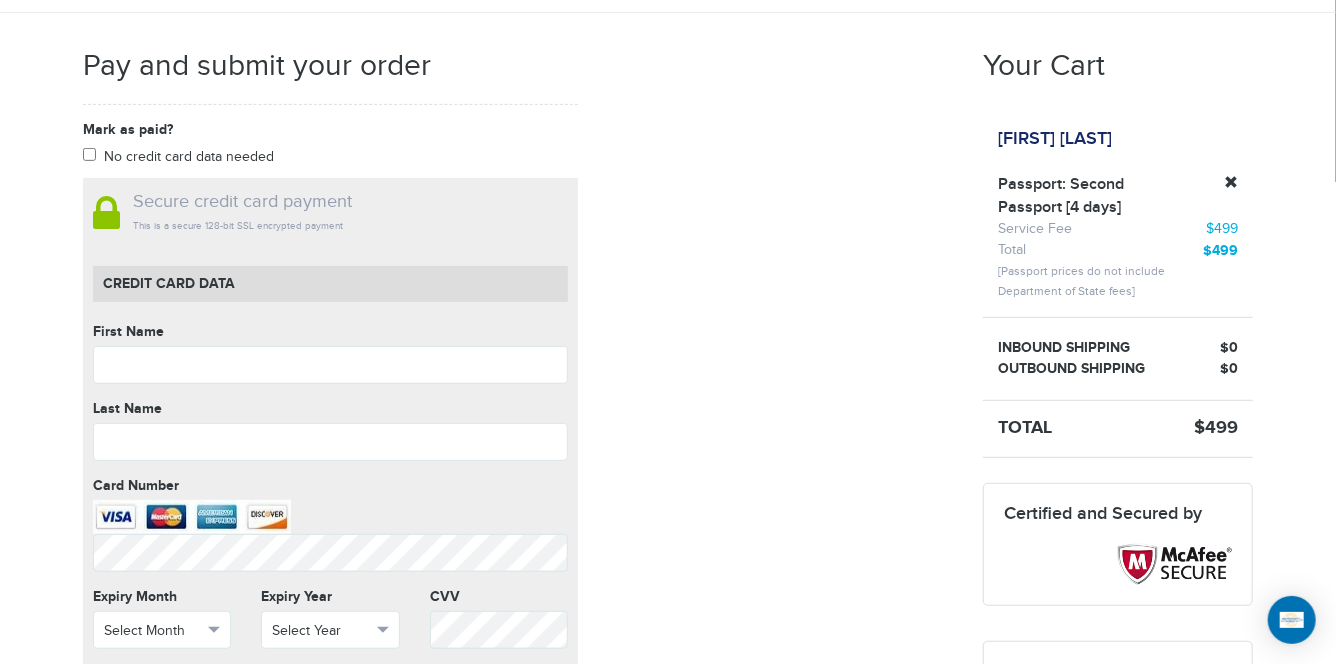 click on "Neville Ernest Teagarden" at bounding box center [1055, 139] 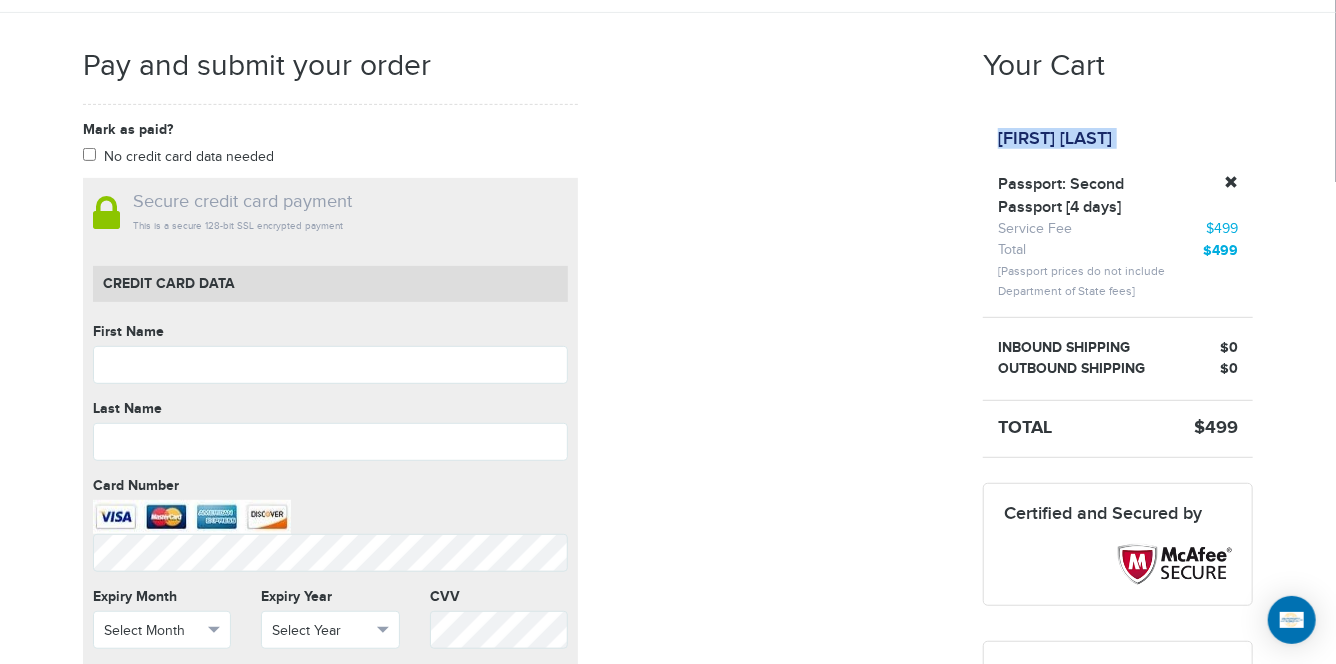 click on "Neville Ernest Teagarden" at bounding box center [1055, 139] 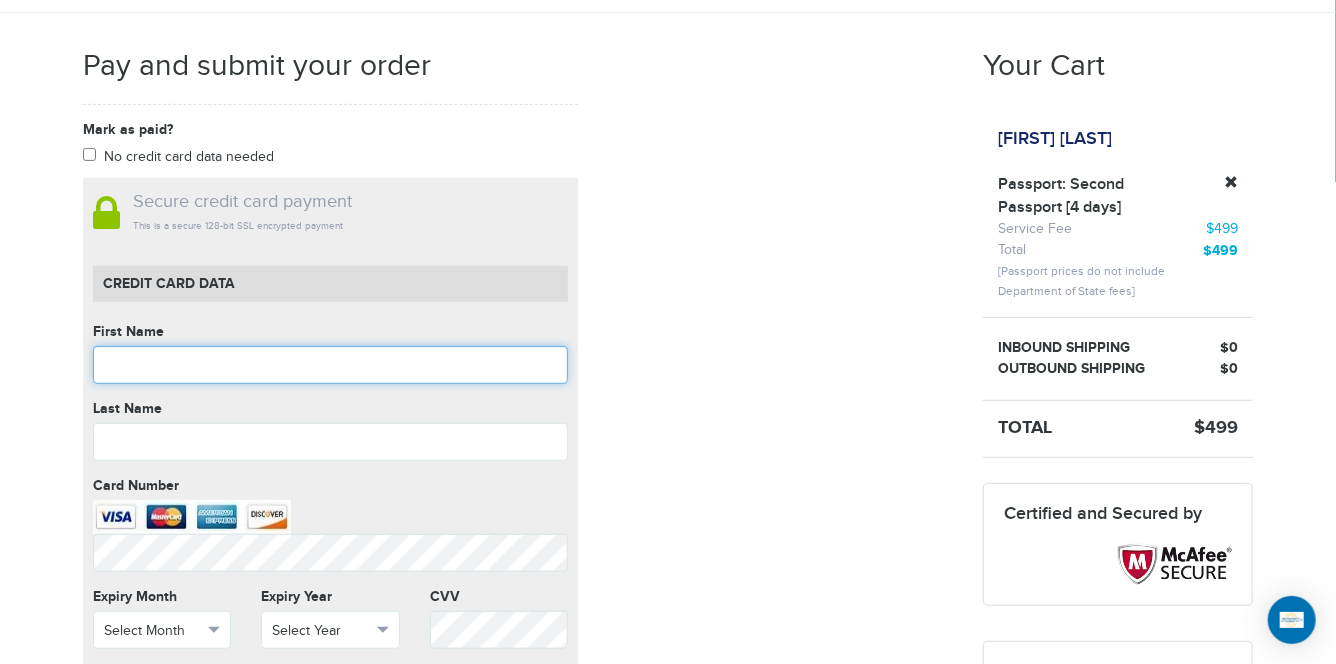 paste on "**********" 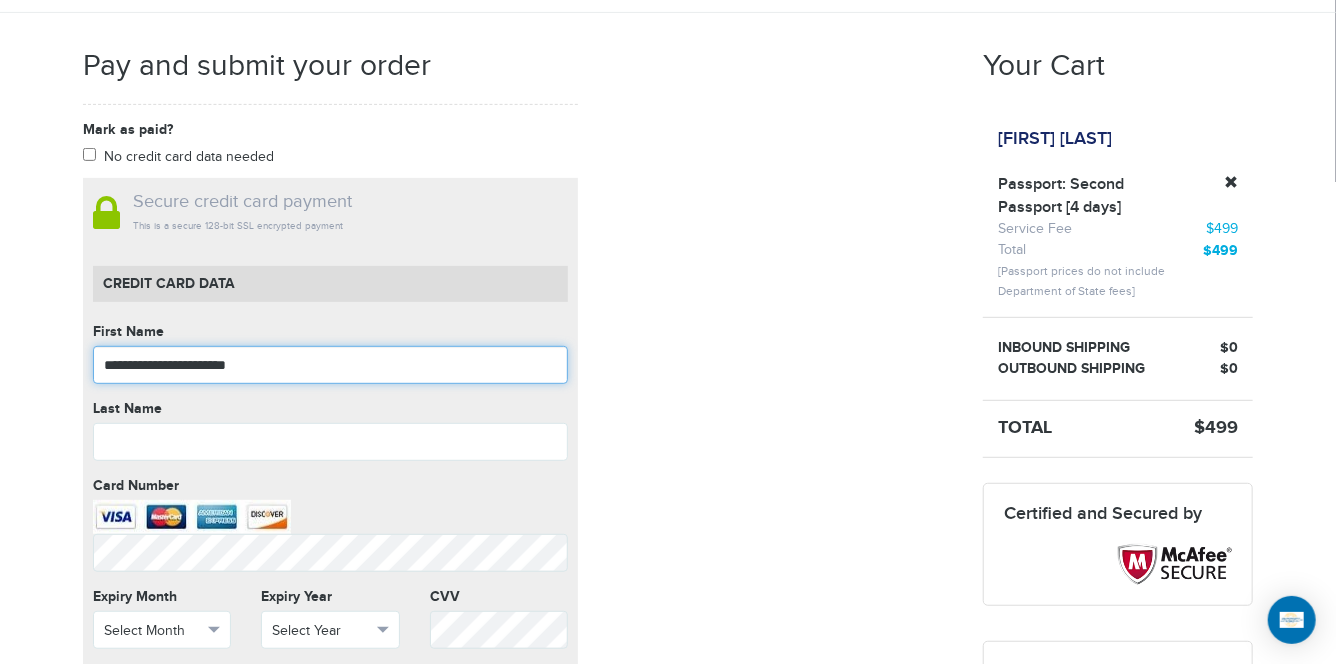 click on "**********" at bounding box center (330, 365) 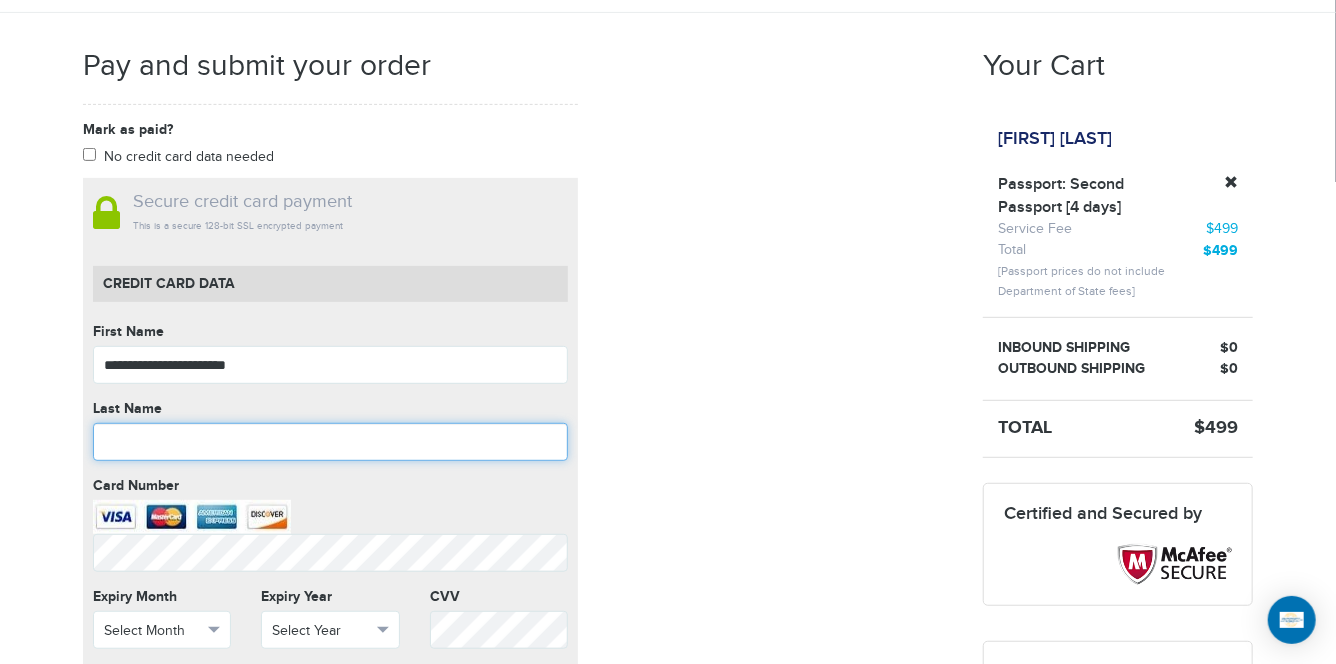 paste on "**********" 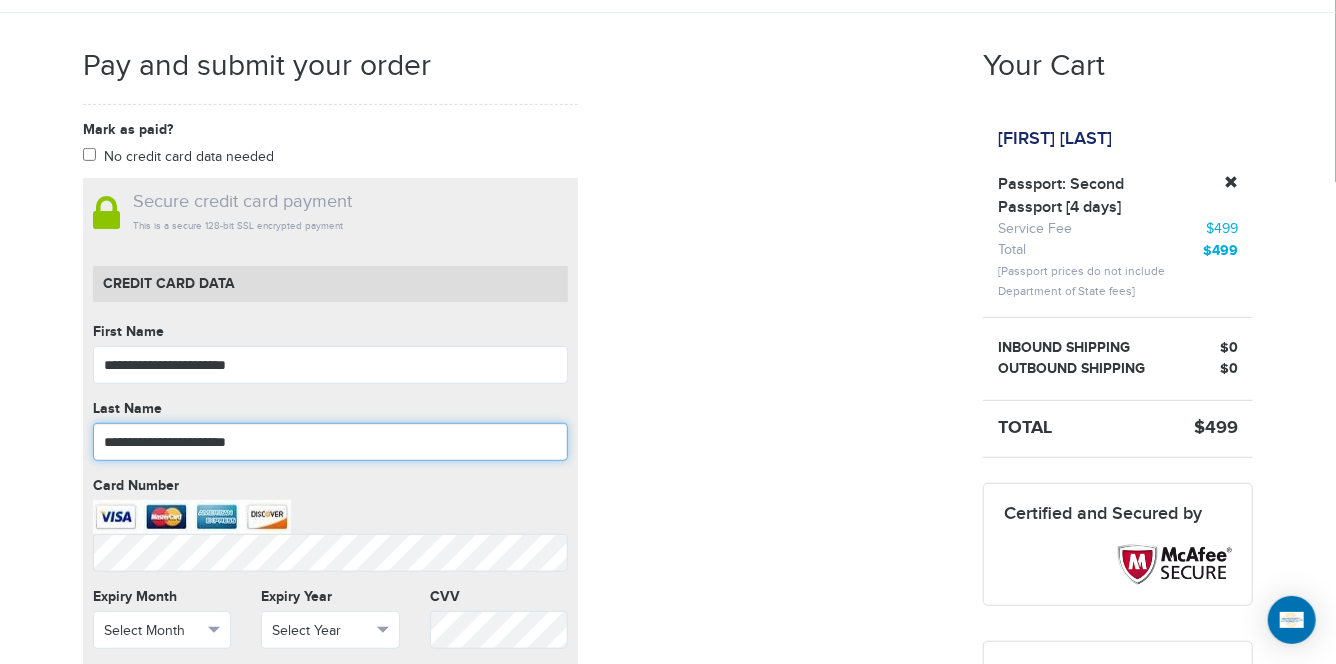 click on "**********" at bounding box center [330, 442] 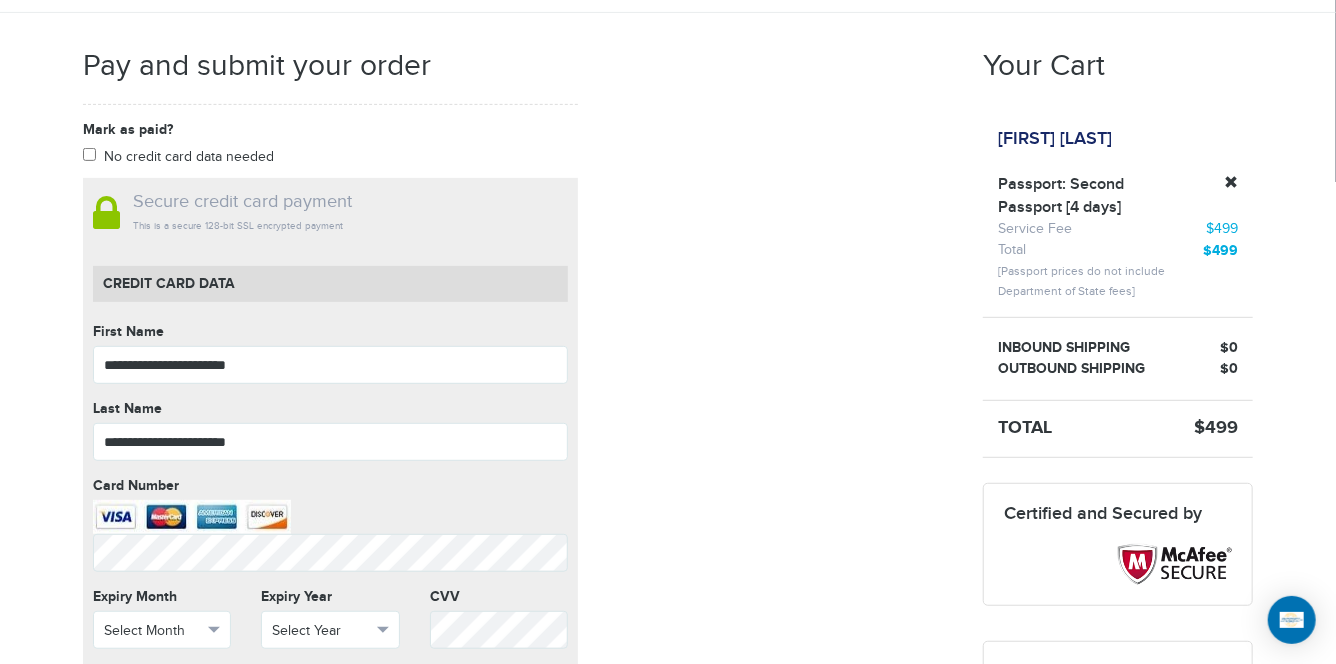 click on "**********" at bounding box center (518, 570) 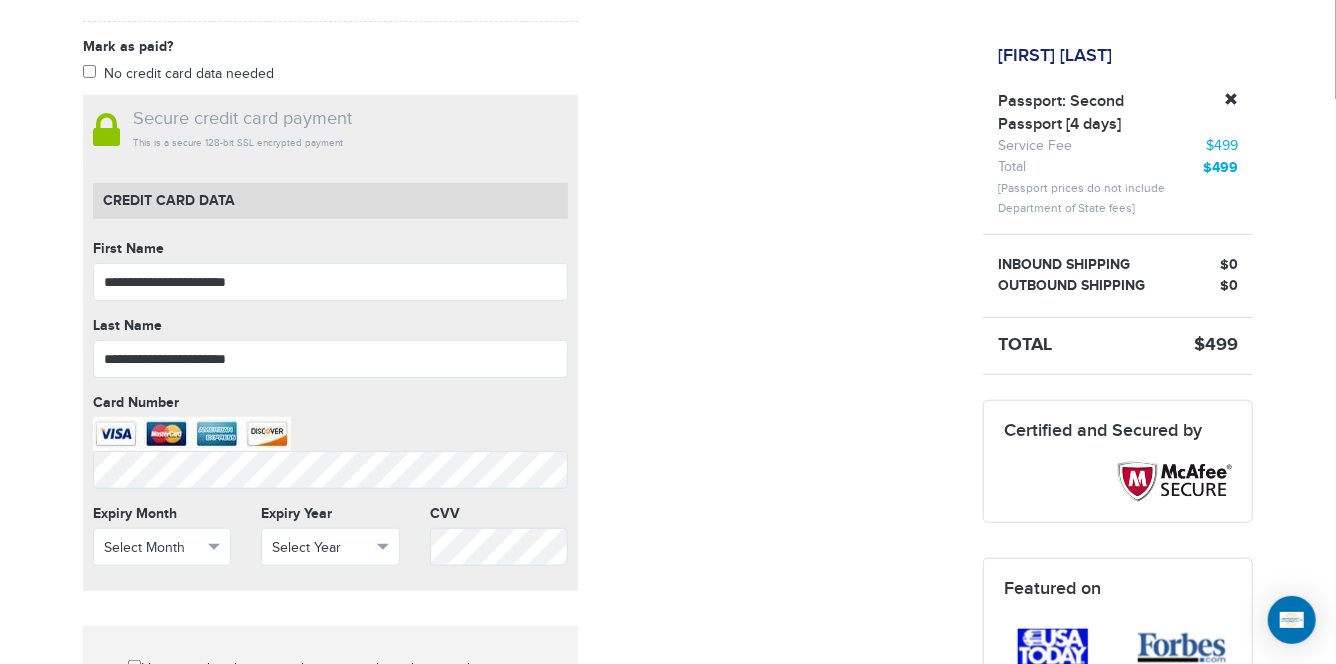 scroll, scrollTop: 461, scrollLeft: 0, axis: vertical 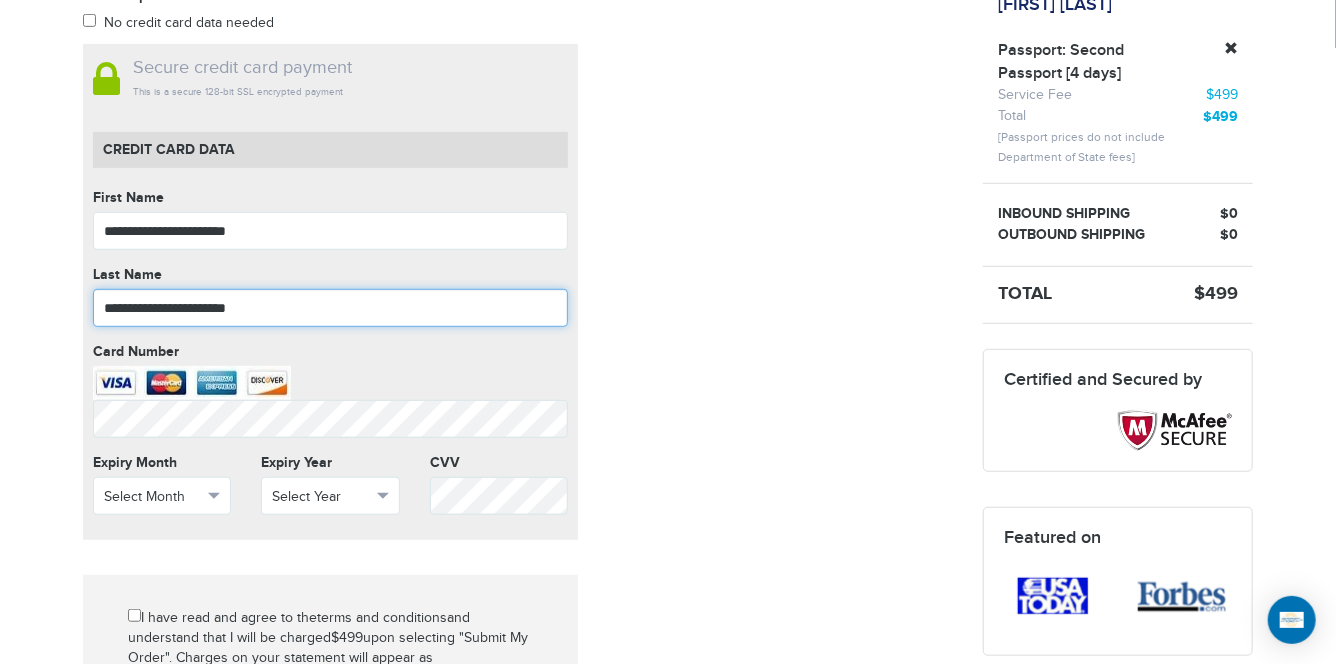 drag, startPoint x: 192, startPoint y: 299, endPoint x: -70, endPoint y: 310, distance: 262.2308 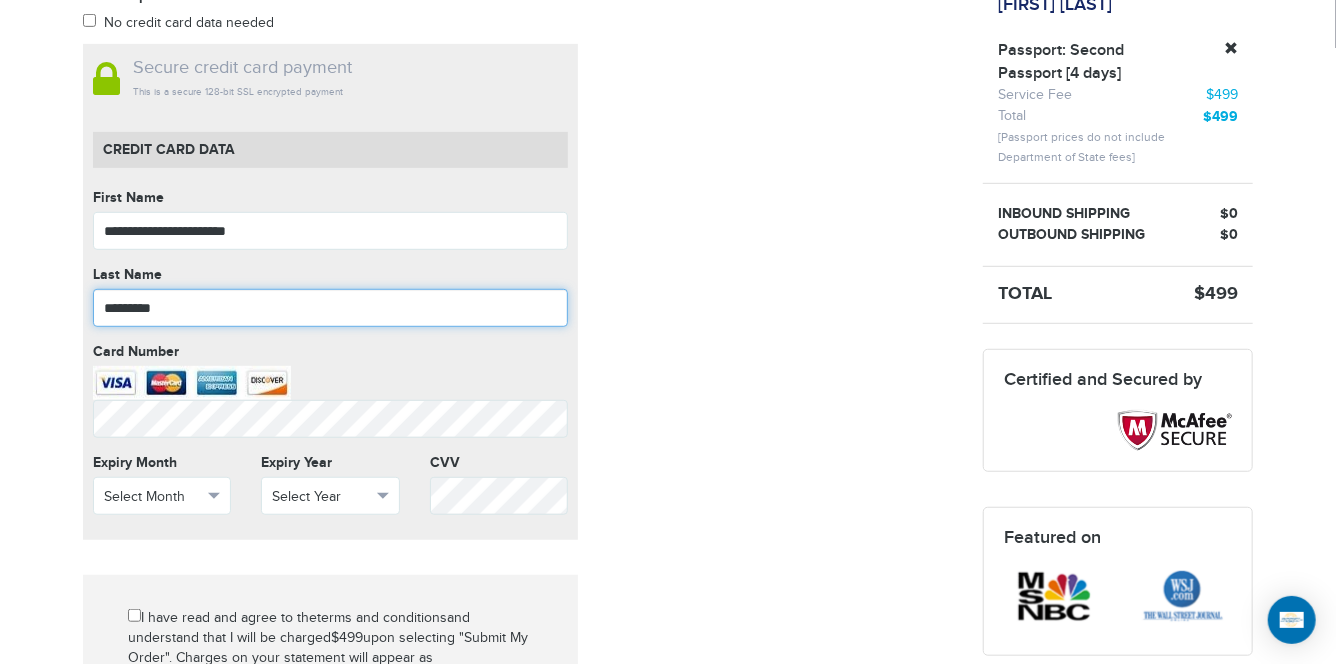 type on "*********" 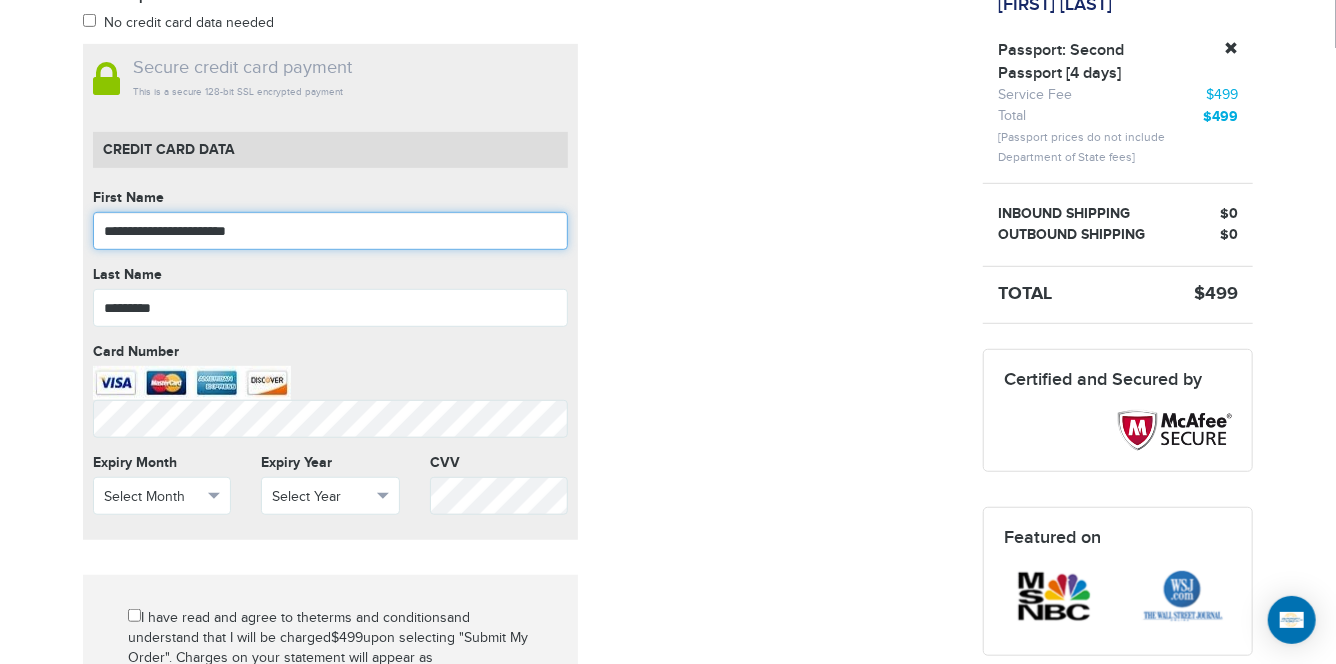 drag, startPoint x: 292, startPoint y: 223, endPoint x: 149, endPoint y: 237, distance: 143.68369 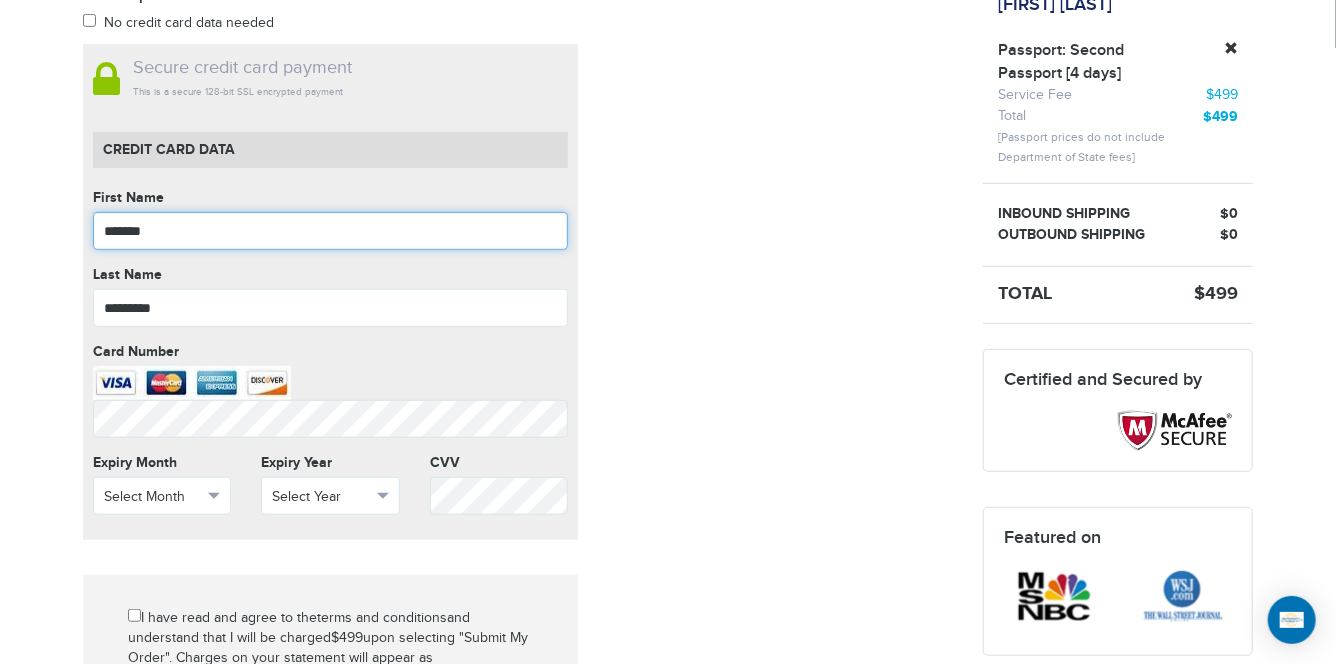 type on "*******" 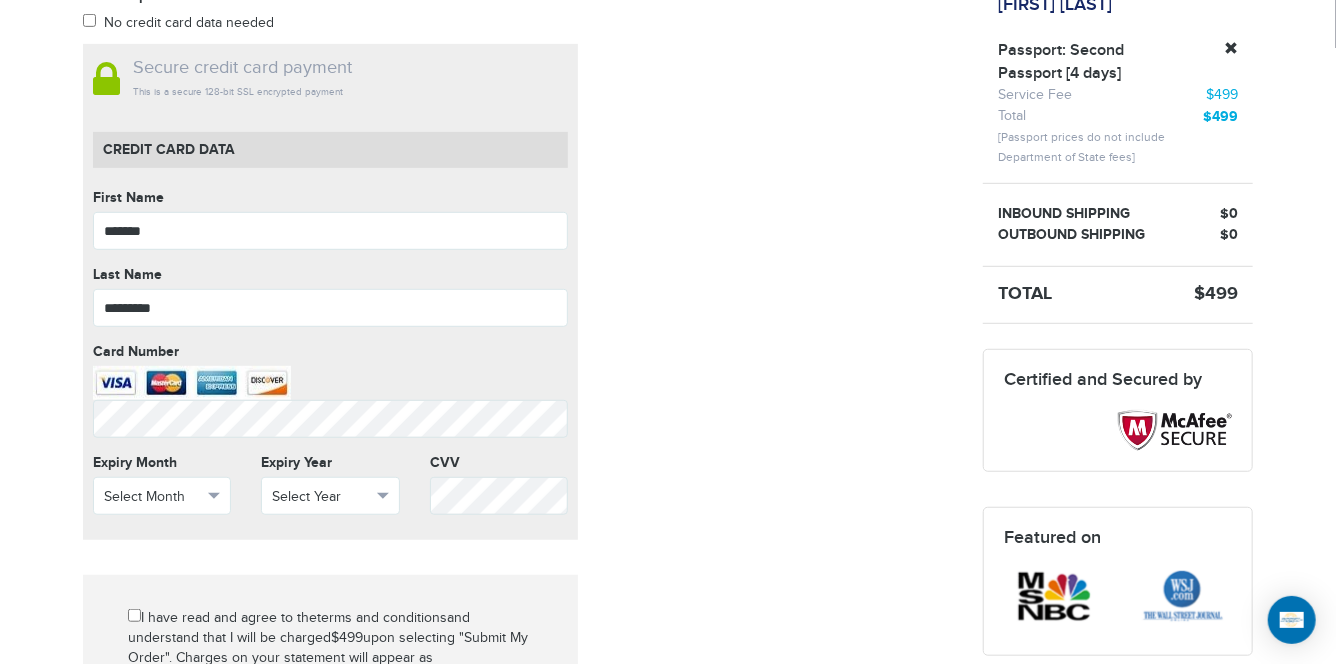 click on "Mark as paid?
No credit card data needed
Amount
*
Comment for manual payment
Secure credit card payment This is a secure 128-bit SSL encrypted payment
Credit Card data
First Name
*******
First Name cannot be empty
Last Name
*********
Last Name cannot be empty
Card Number
Card Number cannot be empty
Expiry Month
Select Month   January May" at bounding box center (518, 436) 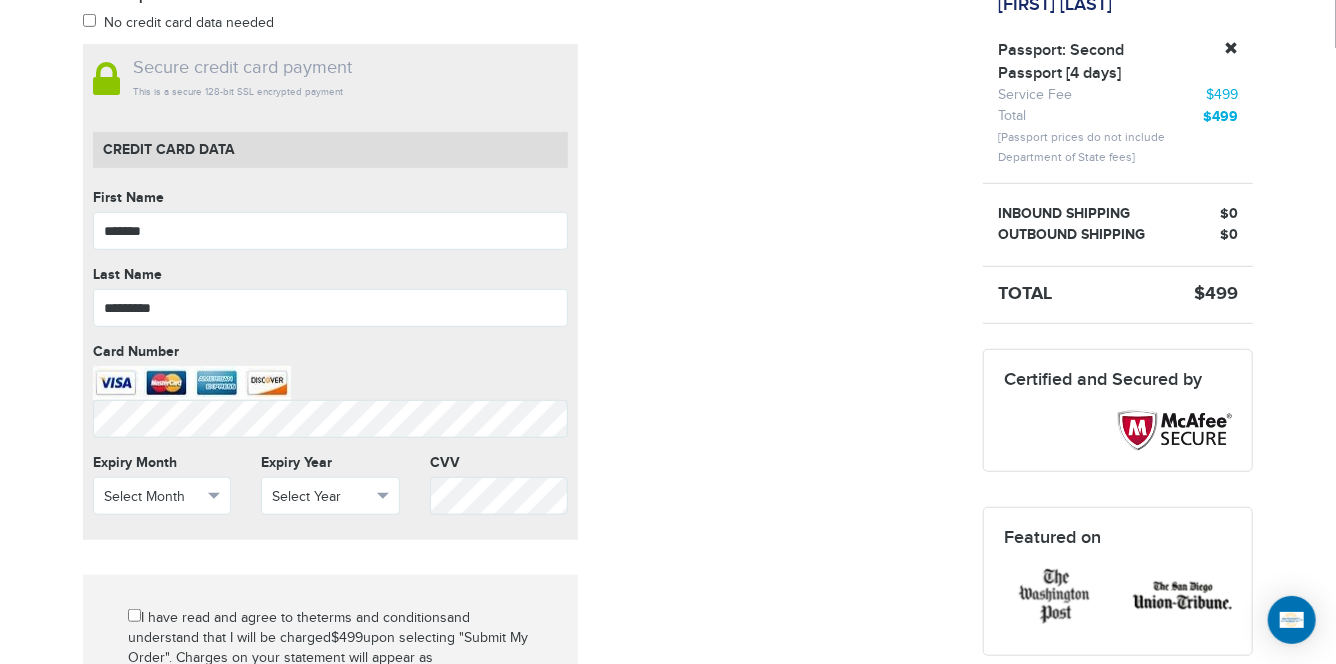 click on "Mark as paid?
No credit card data needed
Amount
*
Comment for manual payment
Secure credit card payment This is a secure 128-bit SSL encrypted payment
Credit Card data
First Name
*******
First Name cannot be empty
Last Name
*********
Last Name cannot be empty
Card Number
Card Number cannot be empty
Expiry Month
Select Month   January May" at bounding box center (518, 436) 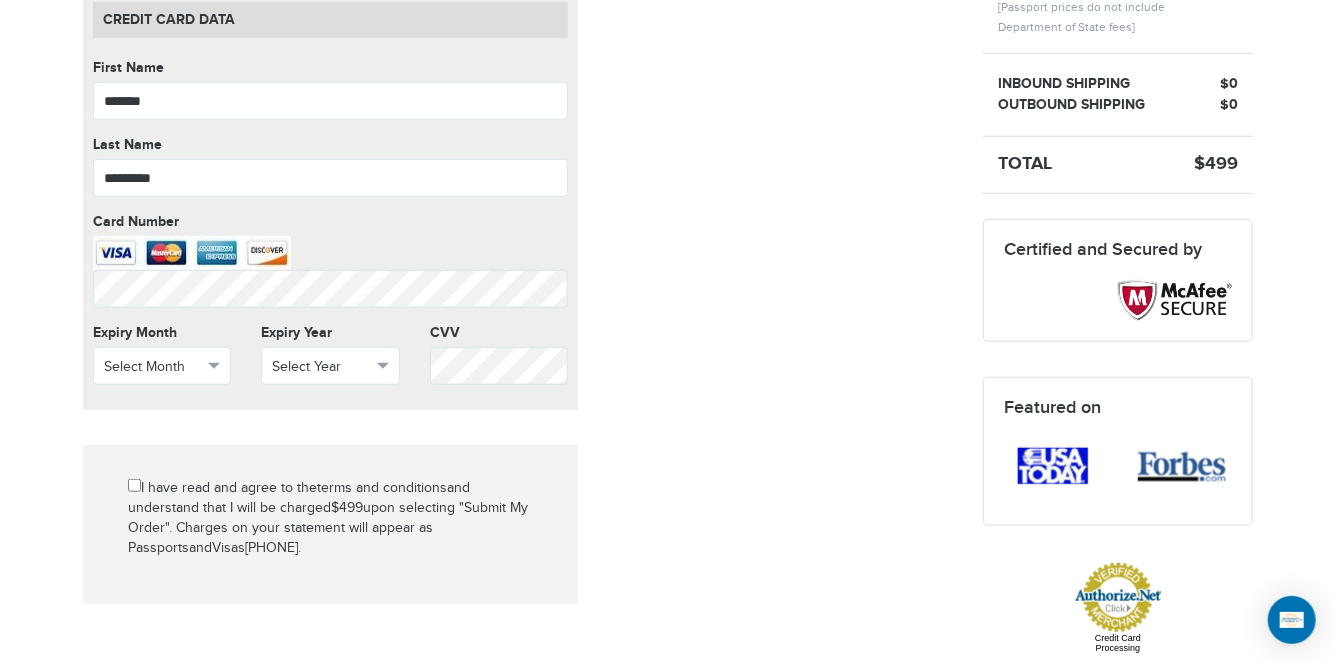 scroll, scrollTop: 607, scrollLeft: 0, axis: vertical 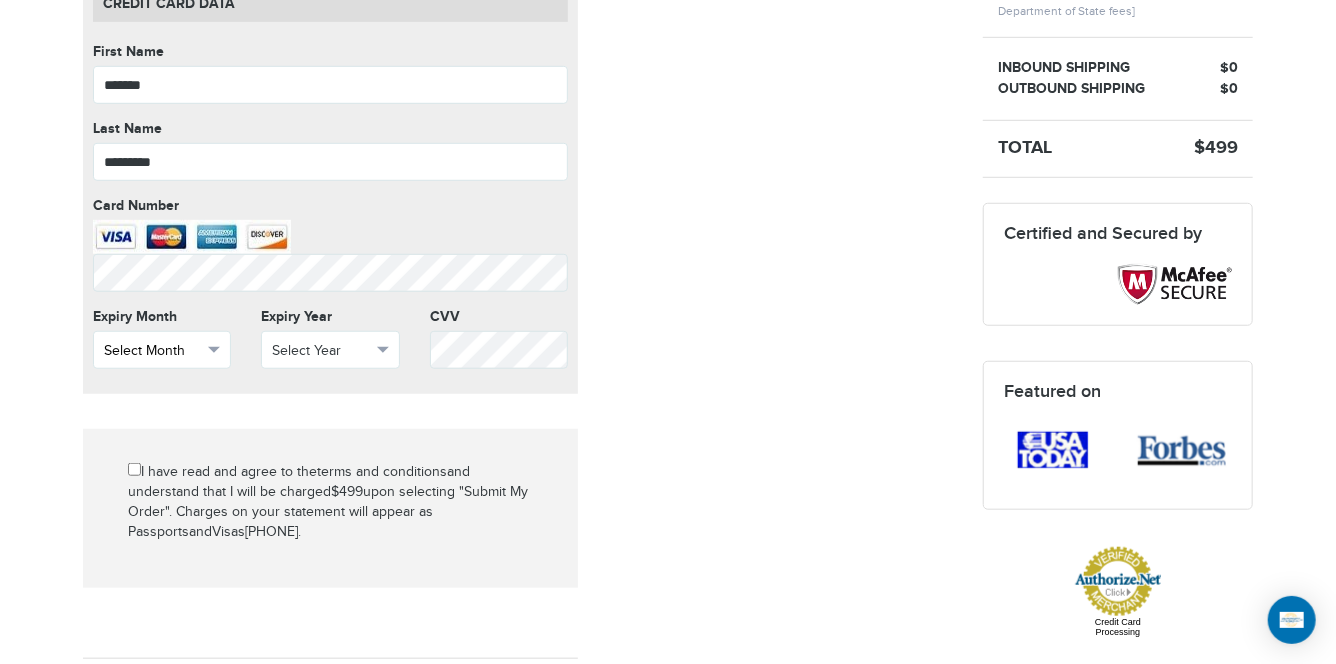click on "Select Month" at bounding box center (153, 351) 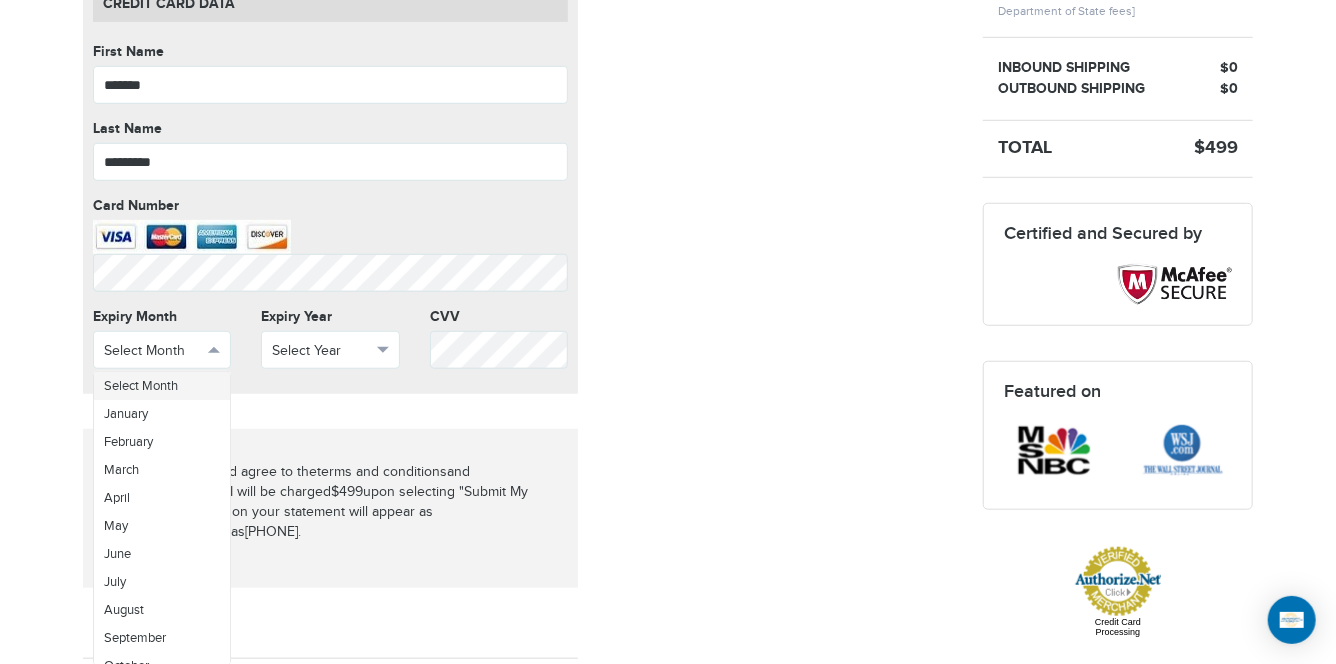 scroll, scrollTop: 70, scrollLeft: 0, axis: vertical 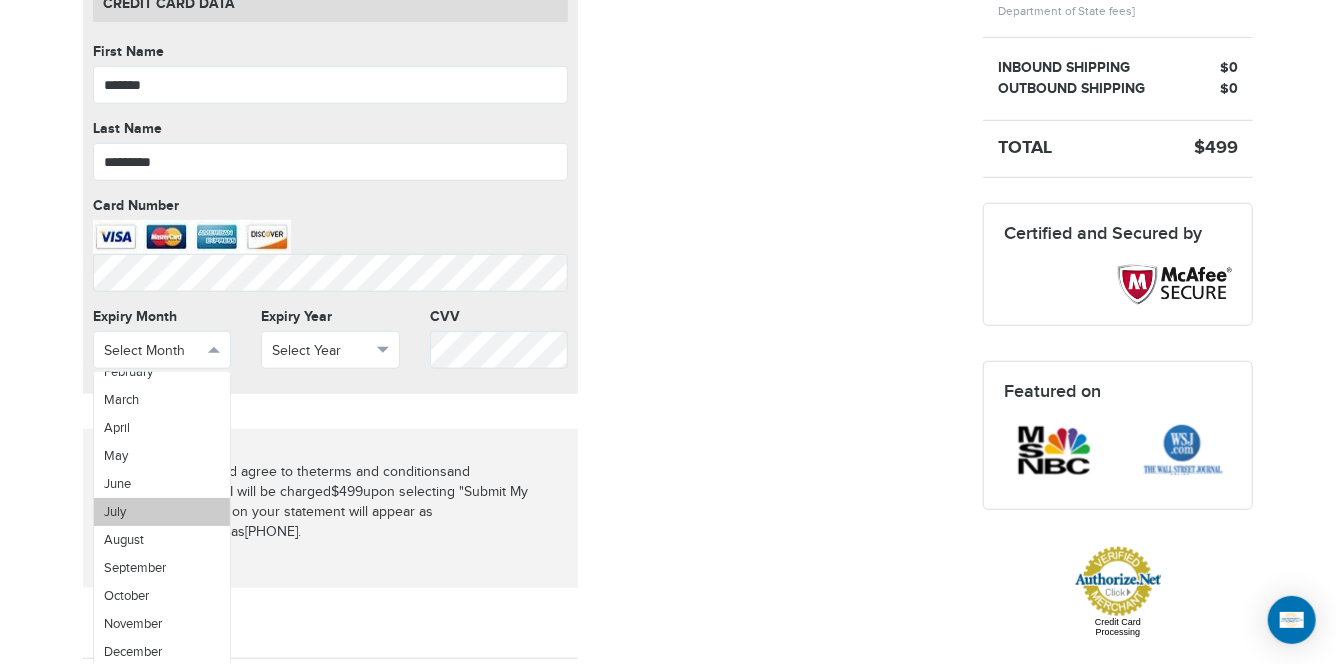 click on "July" at bounding box center [162, 512] 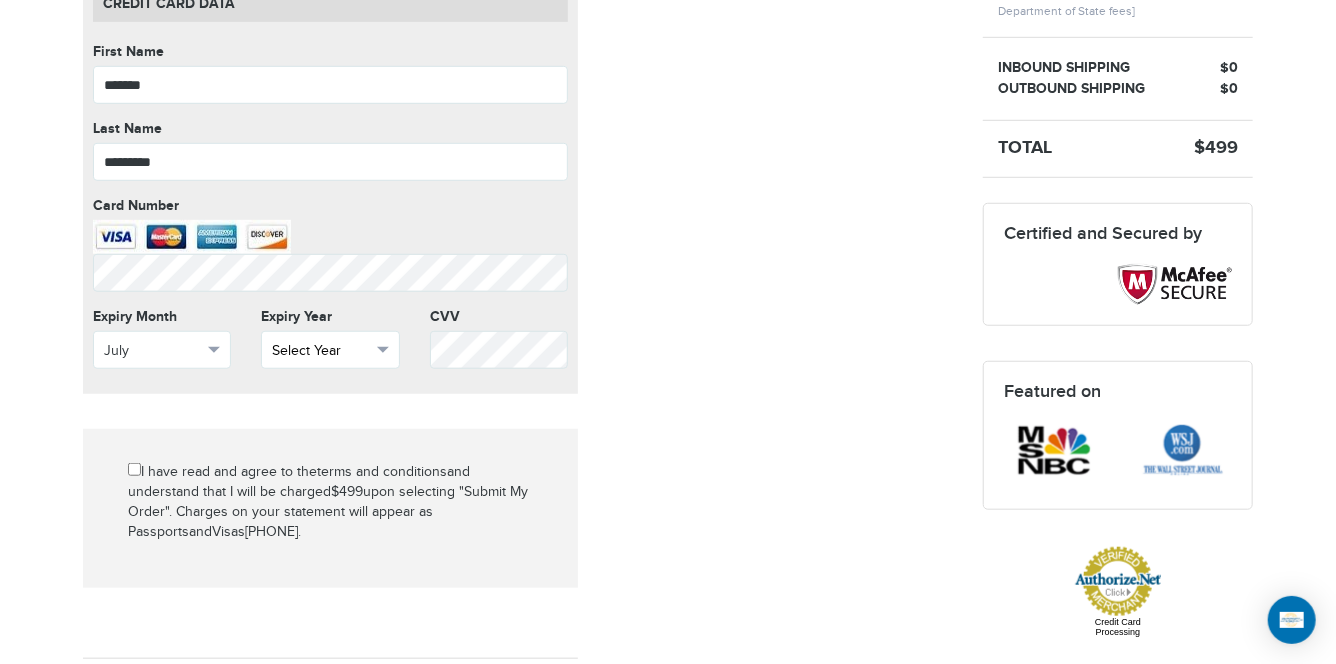 click on "Select Year" at bounding box center [321, 351] 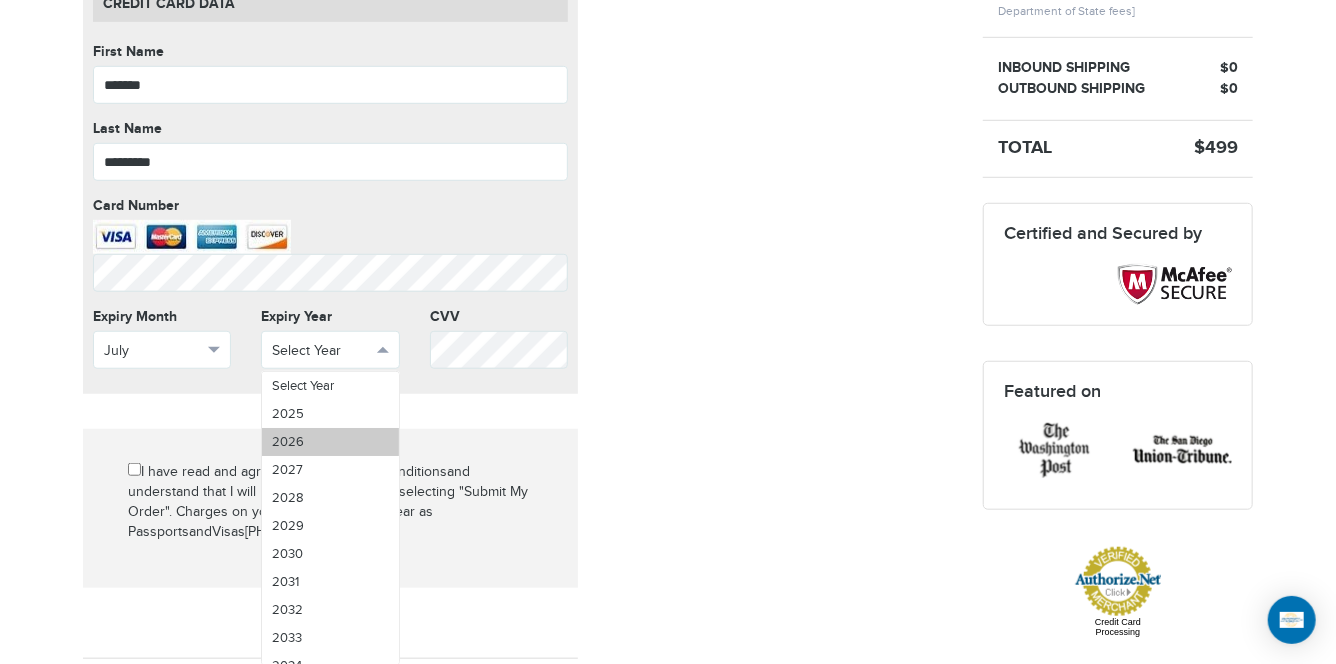 click on "2026" at bounding box center [330, 442] 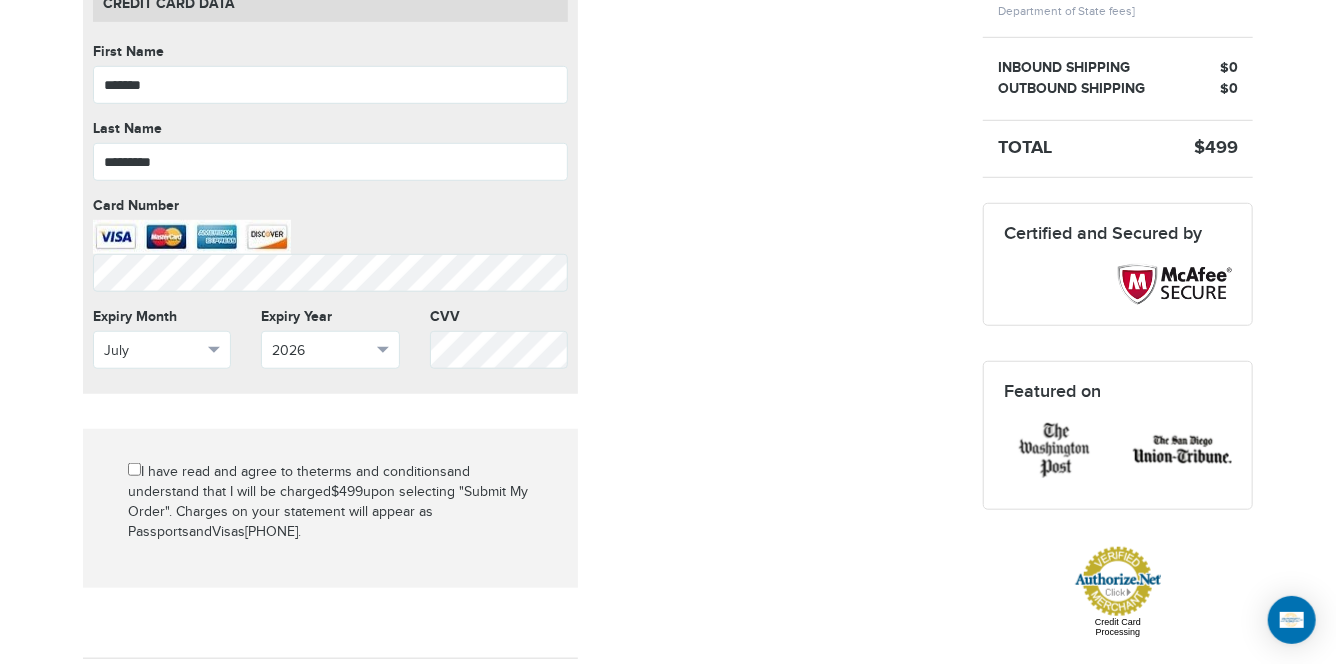 click on "Mark as paid?
No credit card data needed
Amount
*
Comment for manual payment
Secure credit card payment This is a secure 128-bit SSL encrypted payment
Credit Card data
First Name
*******
First Name cannot be empty
Last Name
*********
Last Name cannot be empty
Card Number
Card Number cannot be empty
Expiry Month
July   Select Month March" at bounding box center (518, 290) 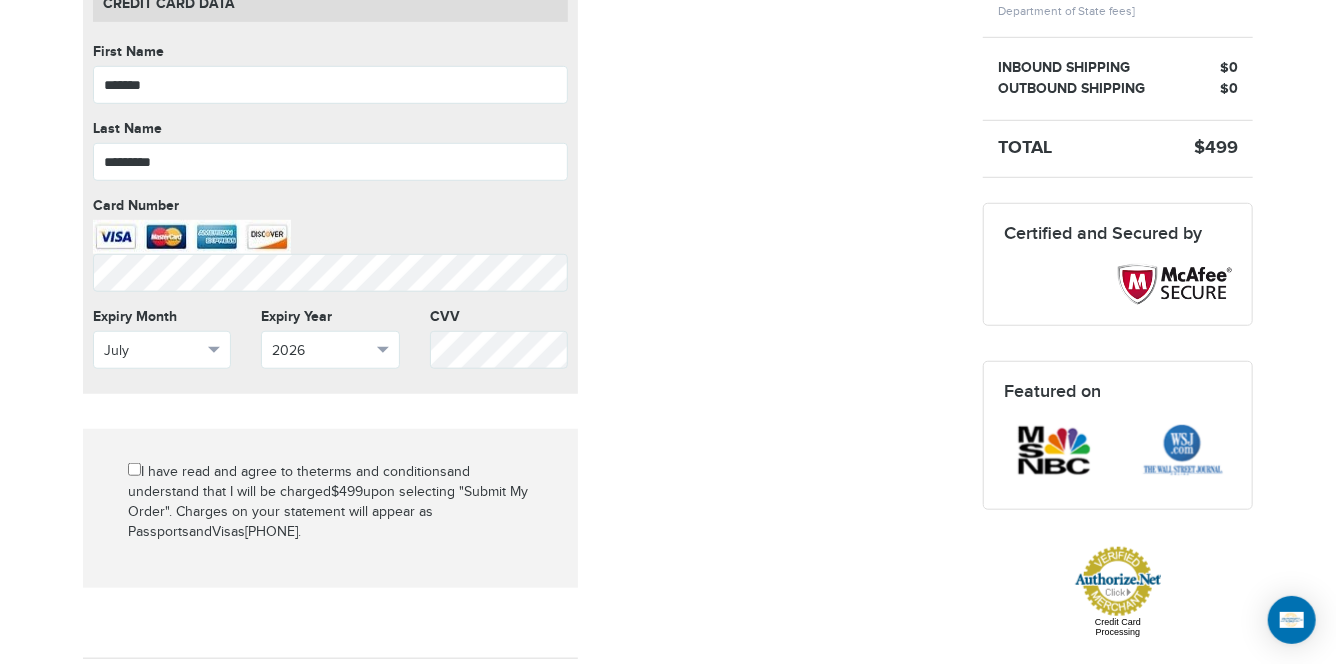click on "Mark as paid?
No credit card data needed
Amount
*
Comment for manual payment
Secure credit card payment This is a secure 128-bit SSL encrypted payment
Credit Card data
First Name
*******
First Name cannot be empty
Last Name
*********
Last Name cannot be empty
Card Number
Card Number cannot be empty
Expiry Month
July   Select Month January March" at bounding box center [330, 290] 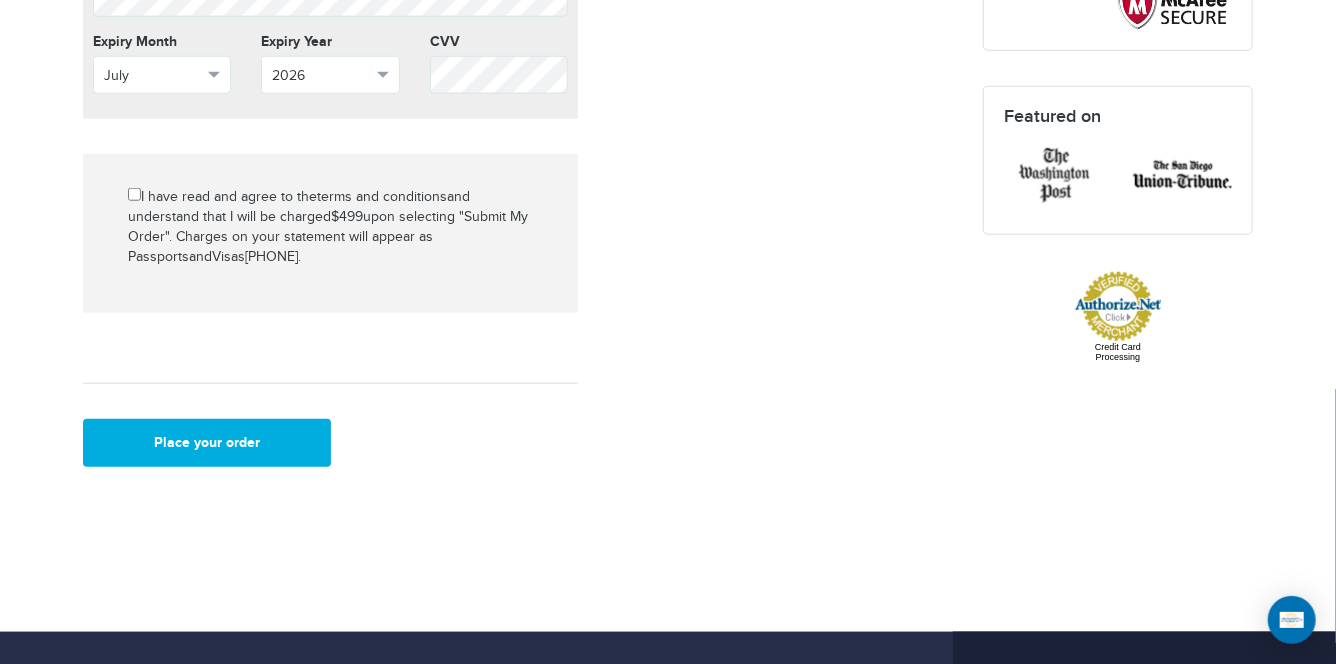 scroll, scrollTop: 890, scrollLeft: 0, axis: vertical 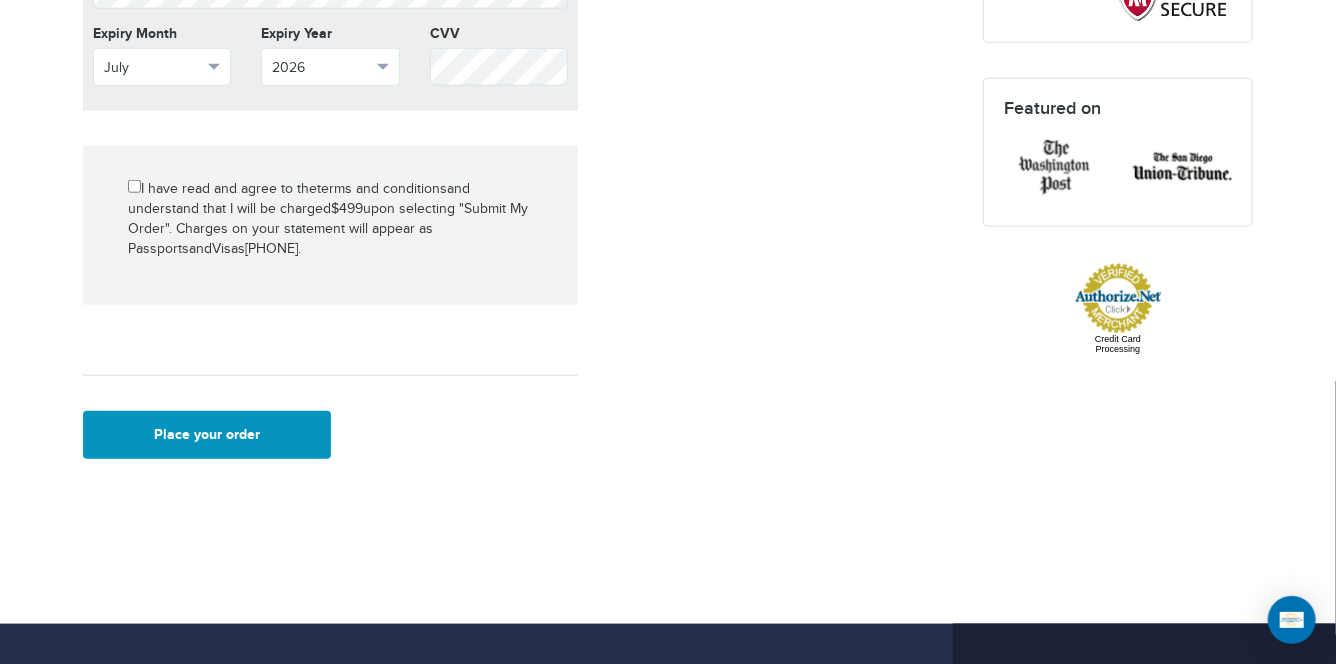 click on "Place your order" at bounding box center (207, 435) 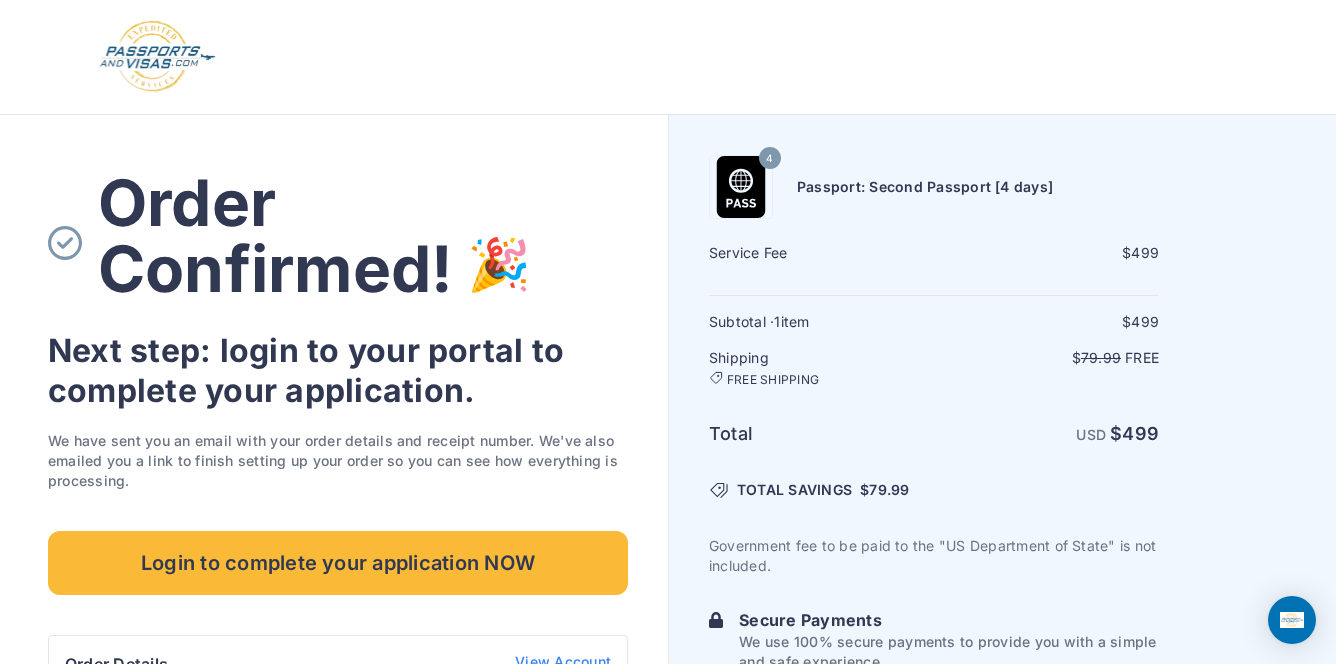 scroll, scrollTop: 0, scrollLeft: 0, axis: both 